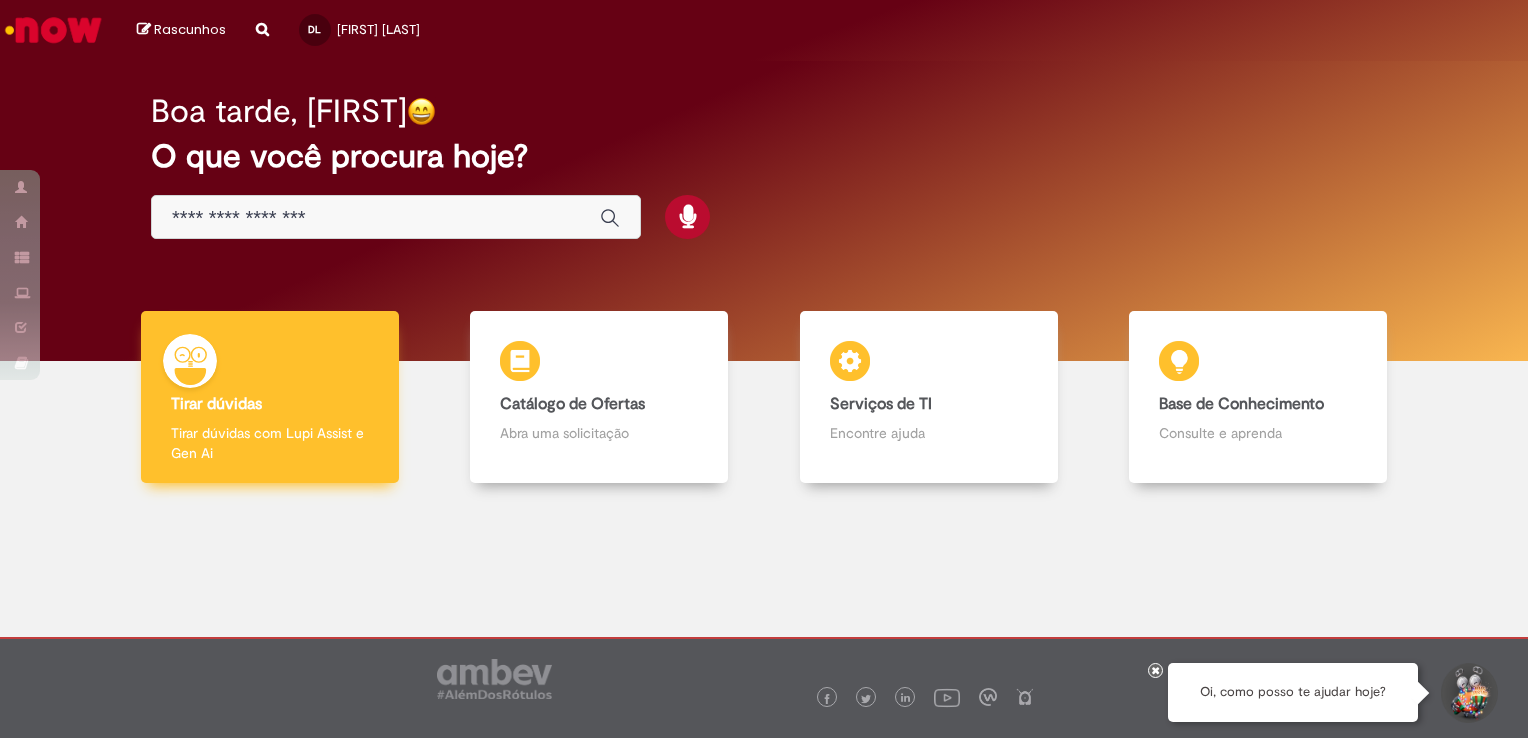 scroll, scrollTop: 0, scrollLeft: 0, axis: both 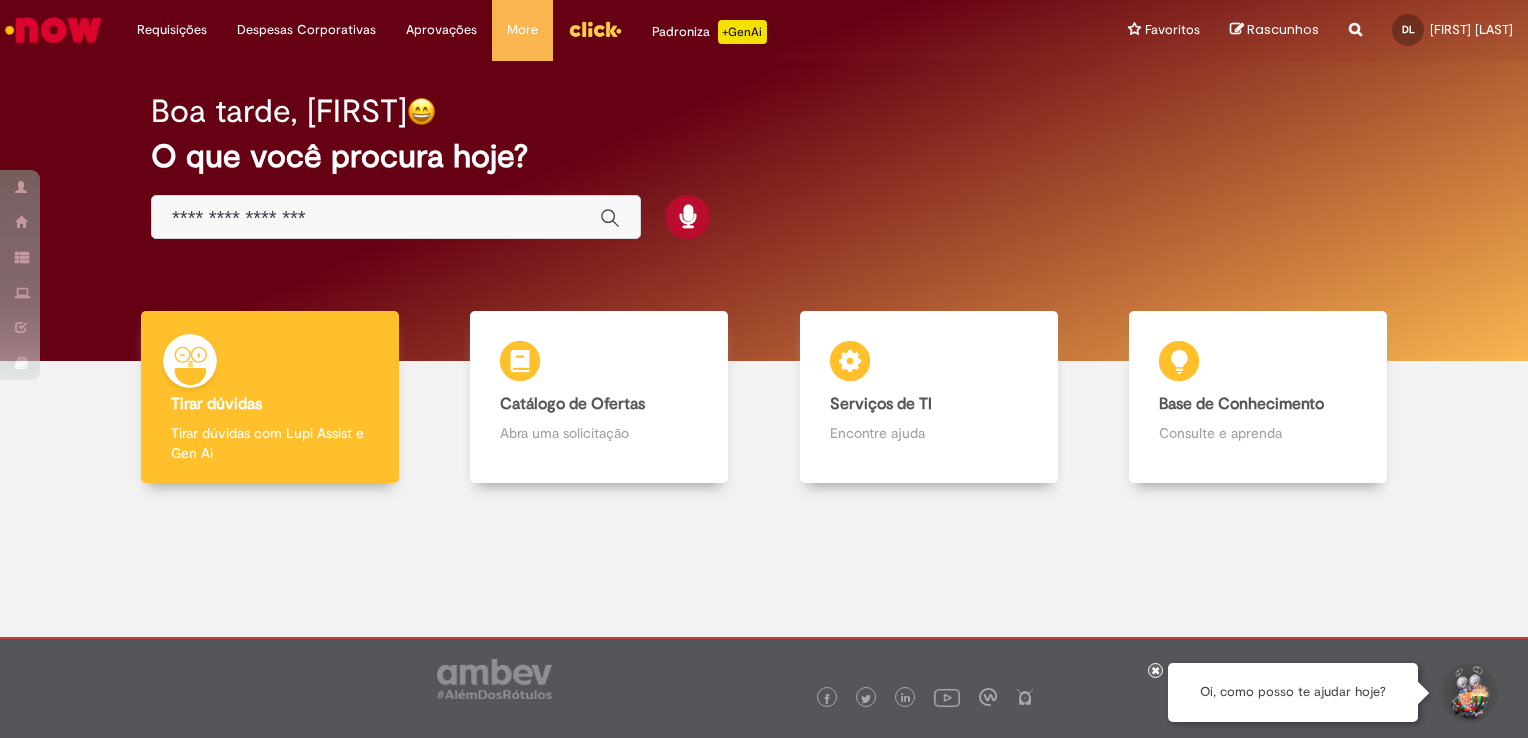 click at bounding box center (376, 218) 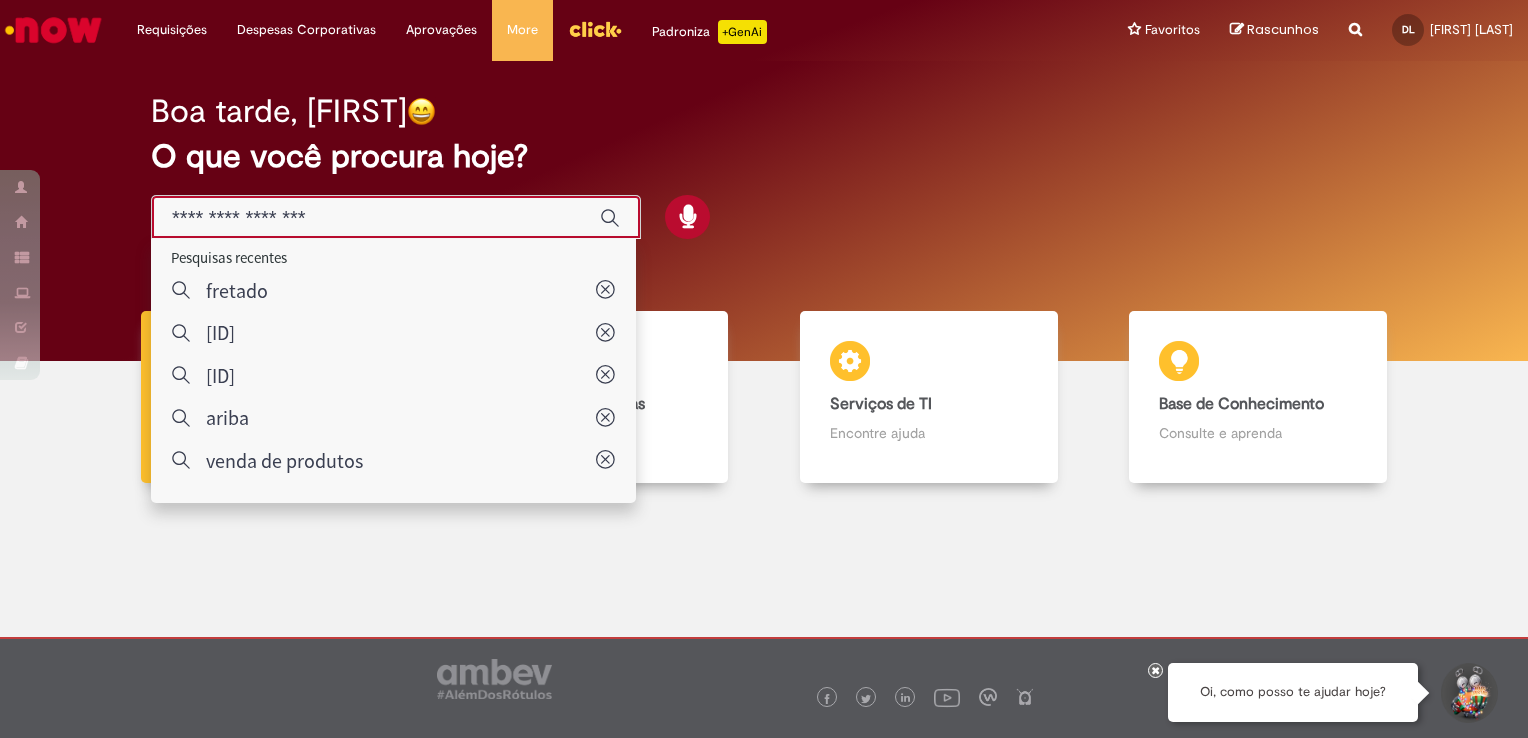 click at bounding box center (376, 218) 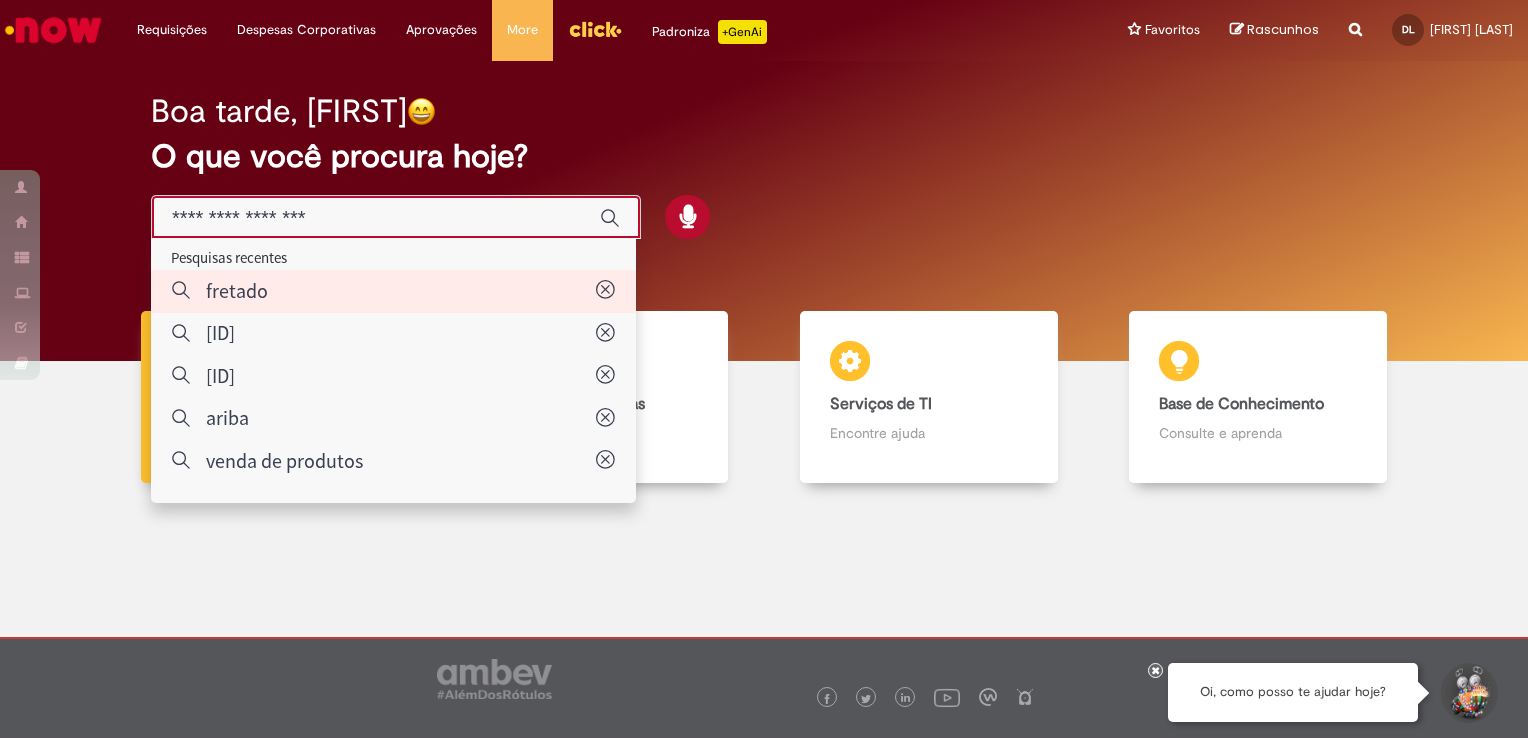 type on "*******" 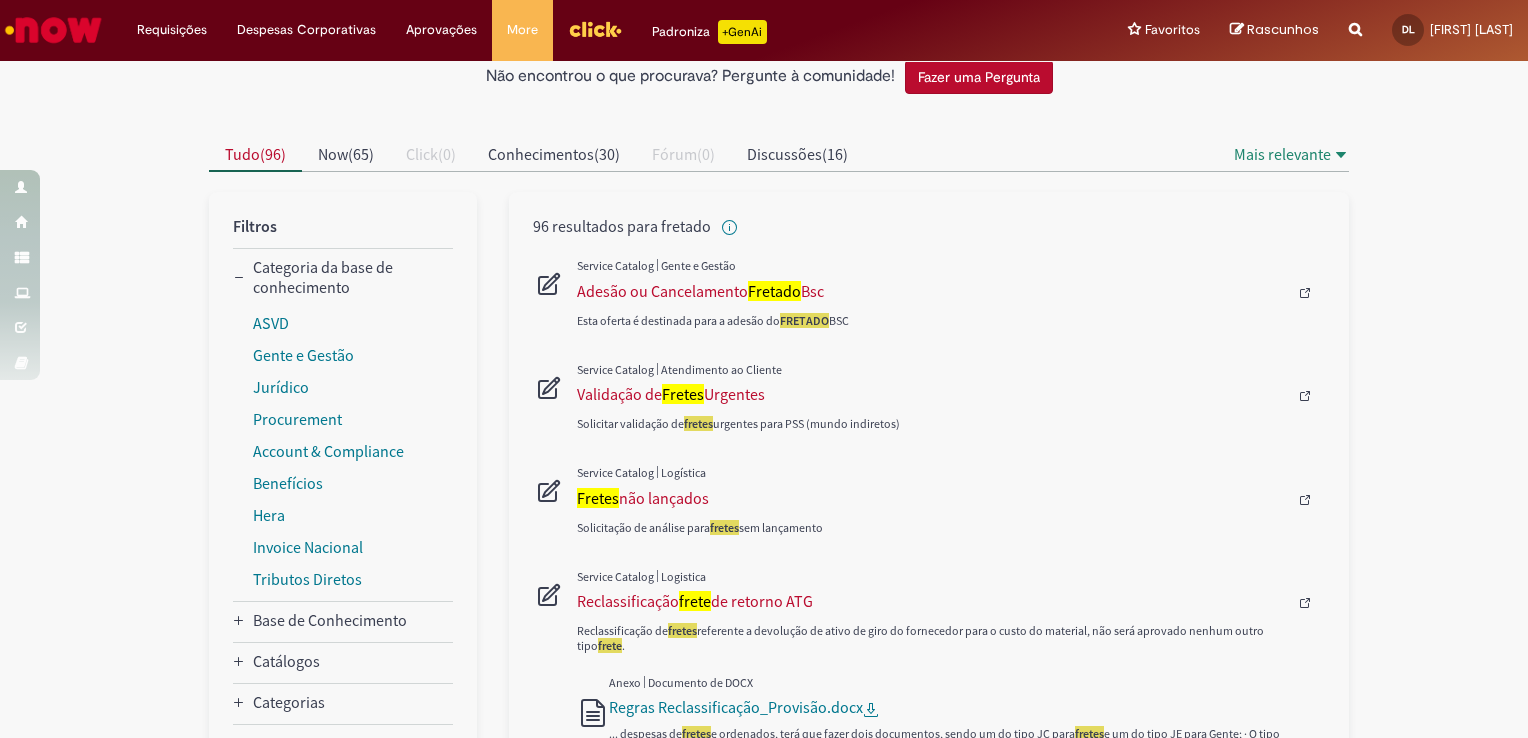 scroll, scrollTop: 0, scrollLeft: 0, axis: both 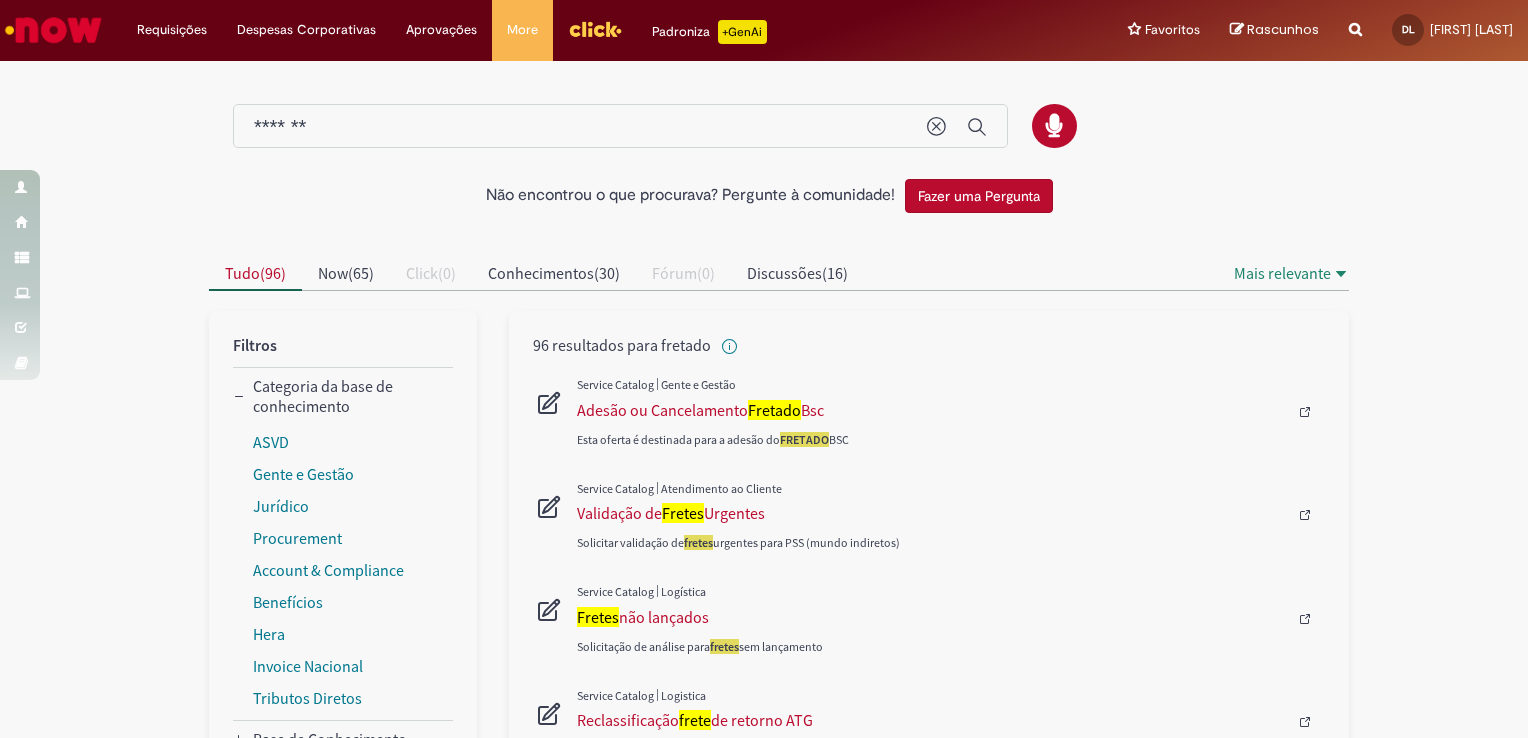 click on "*******" at bounding box center (580, 127) 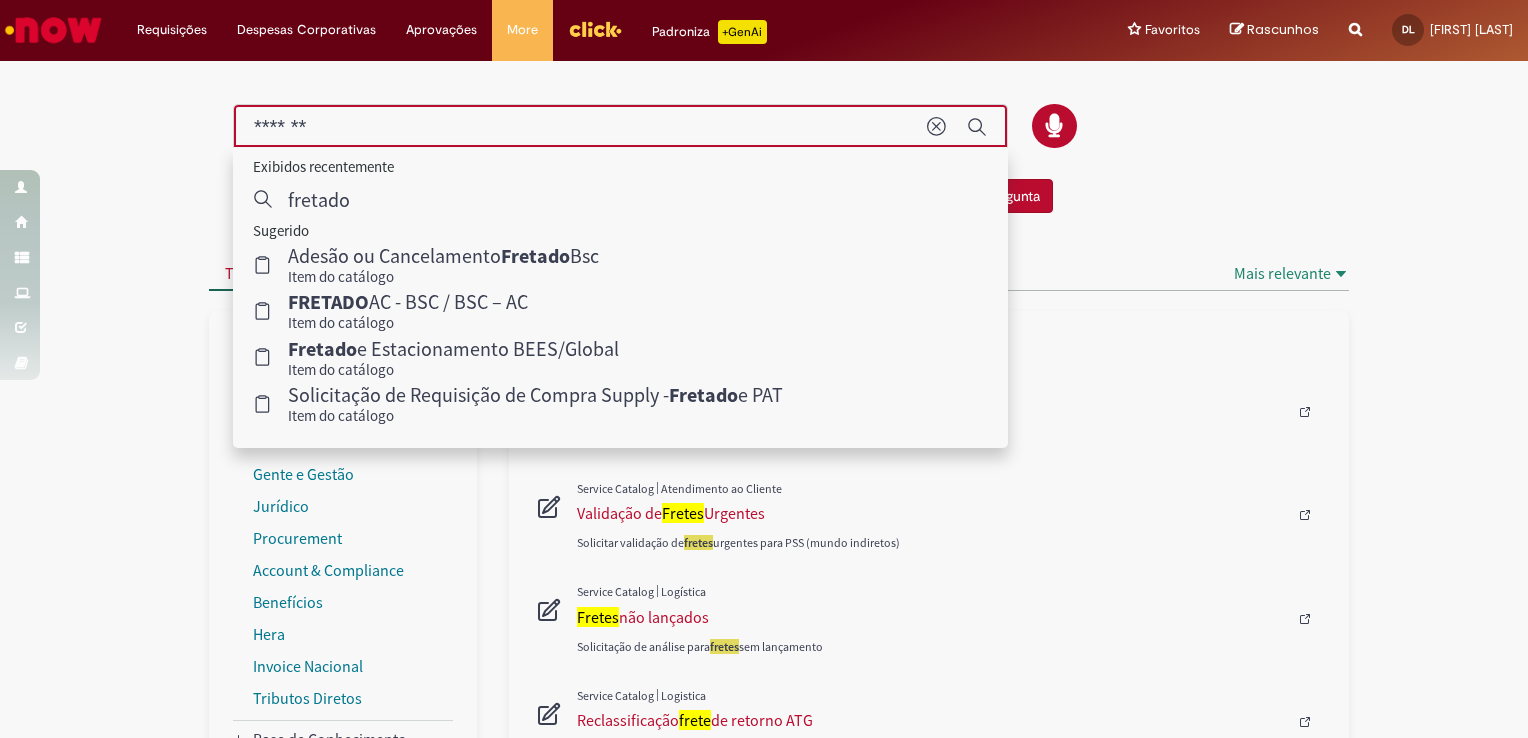click at bounding box center (779, 126) 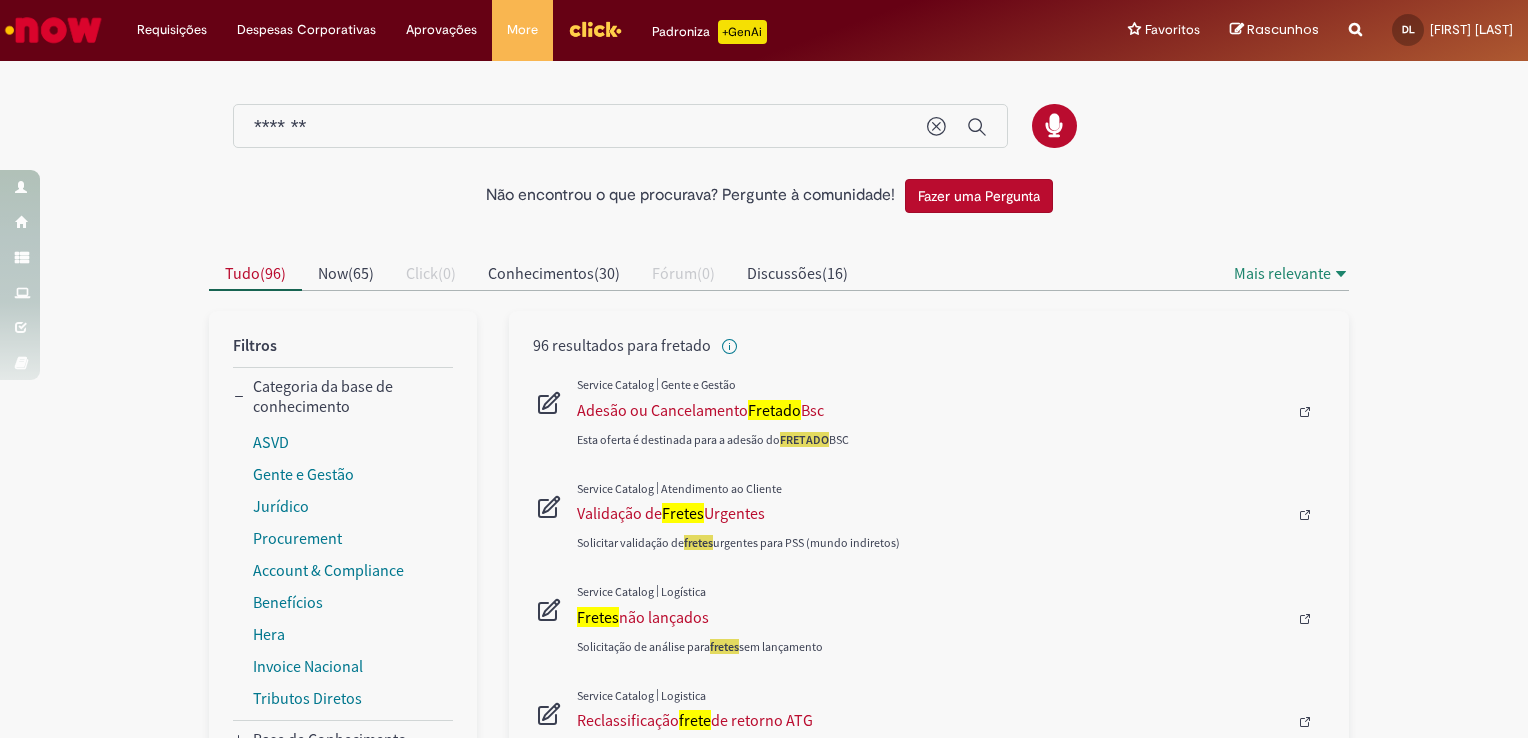 type 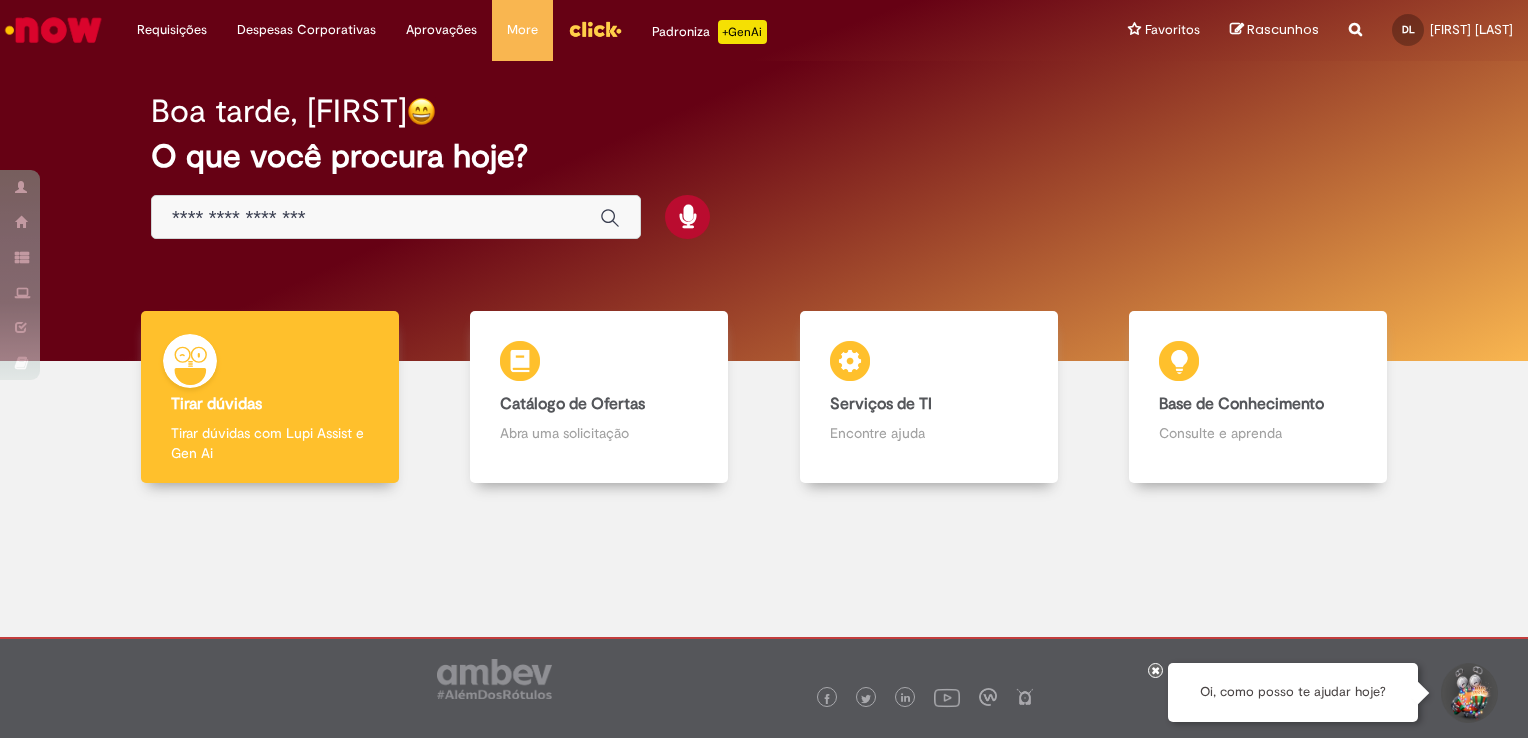 click at bounding box center (376, 218) 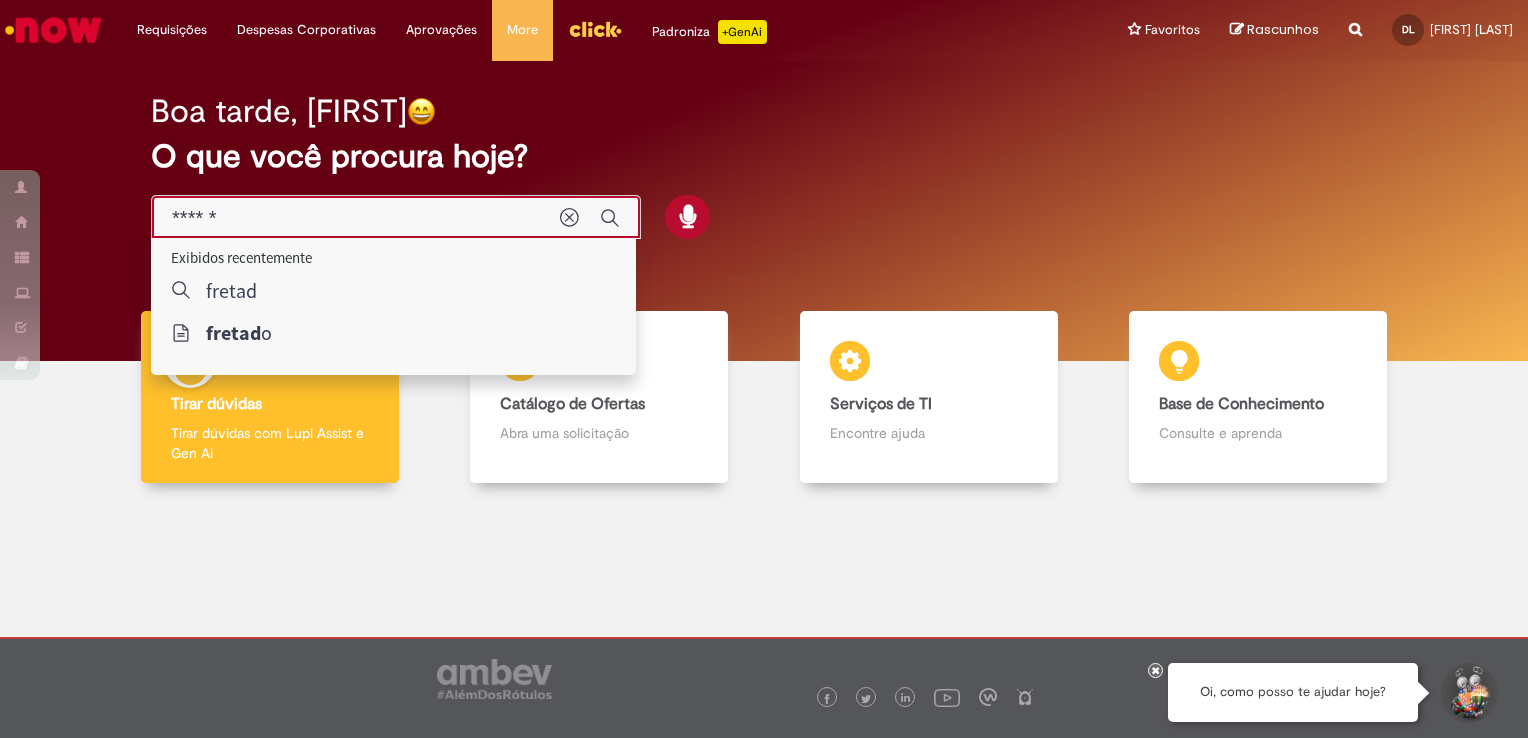 type on "*******" 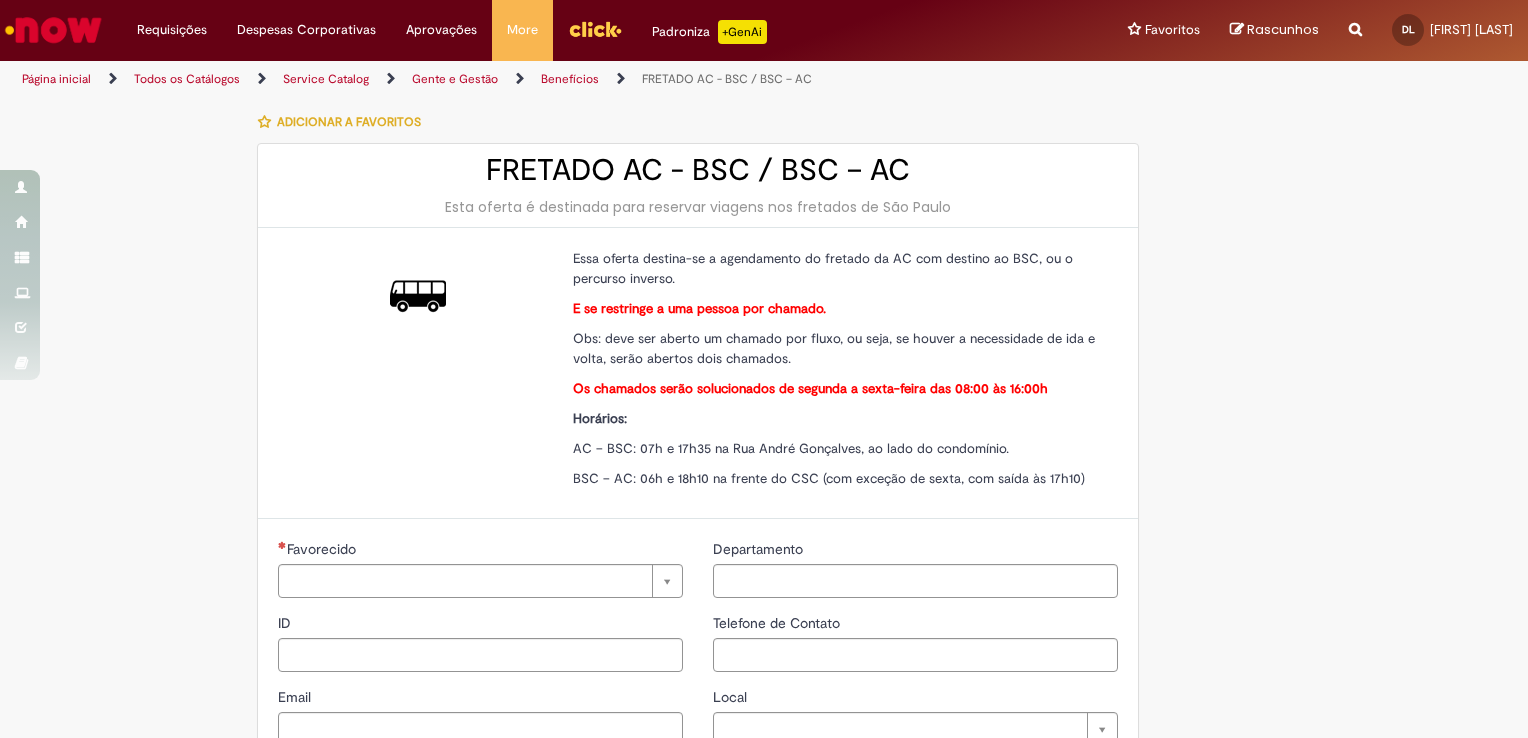type on "********" 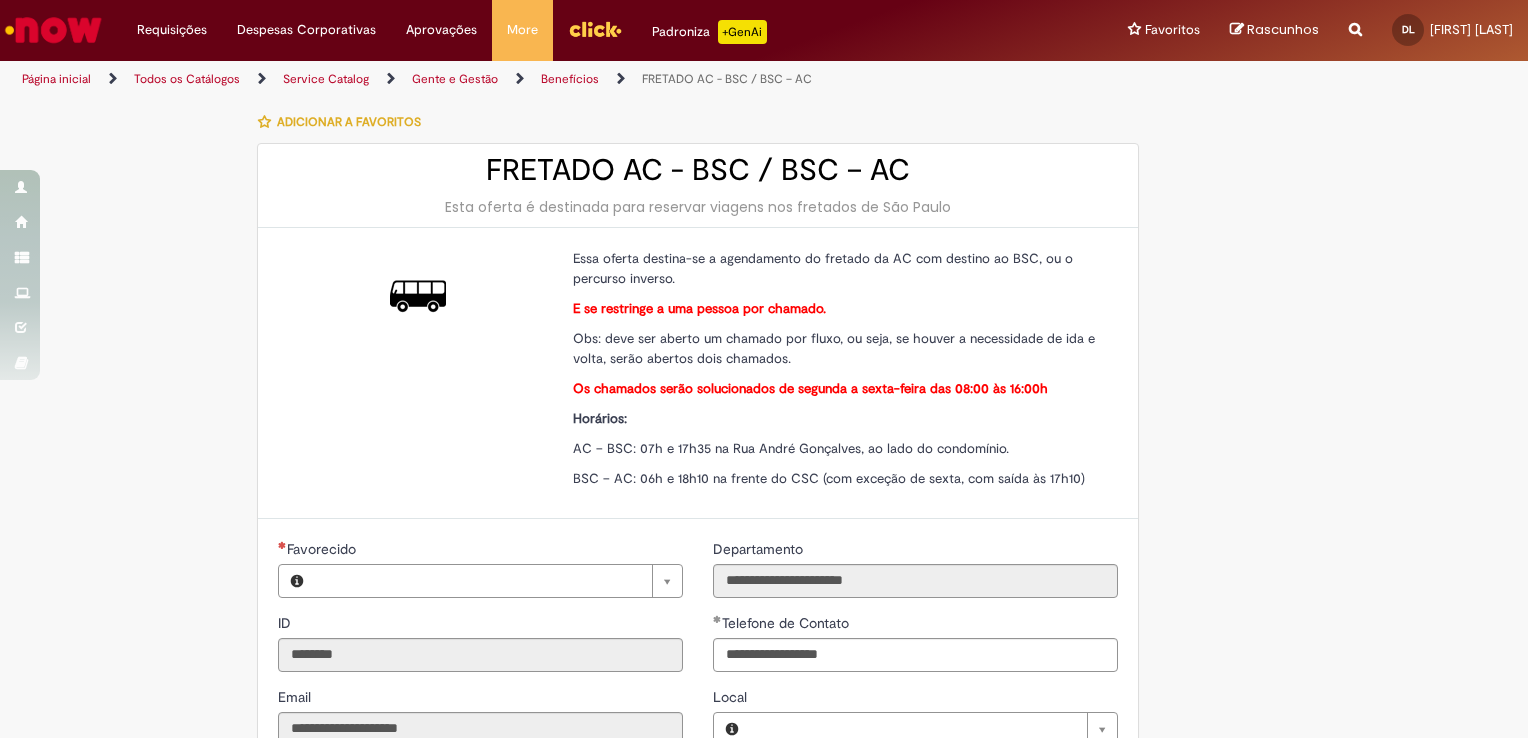 type on "**********" 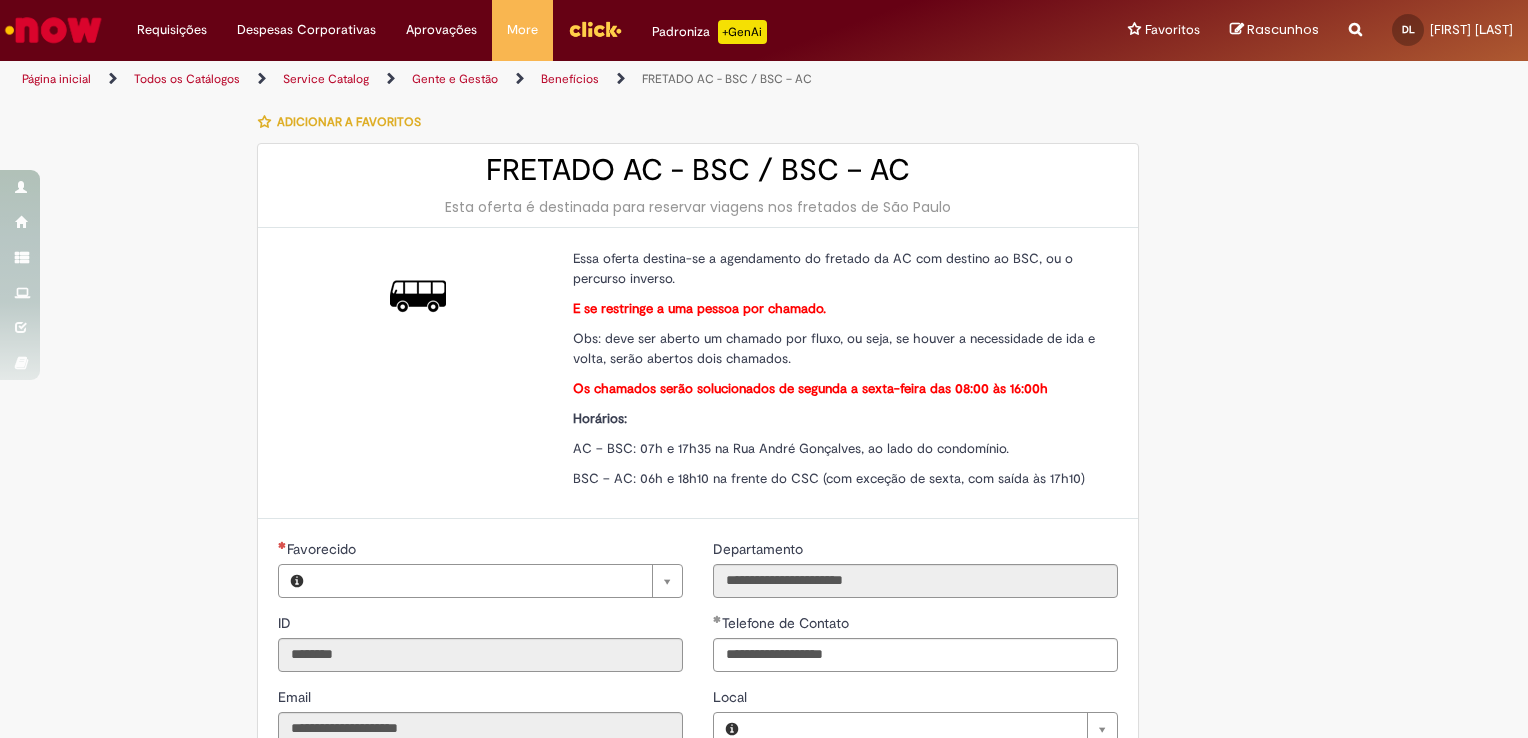 type on "**********" 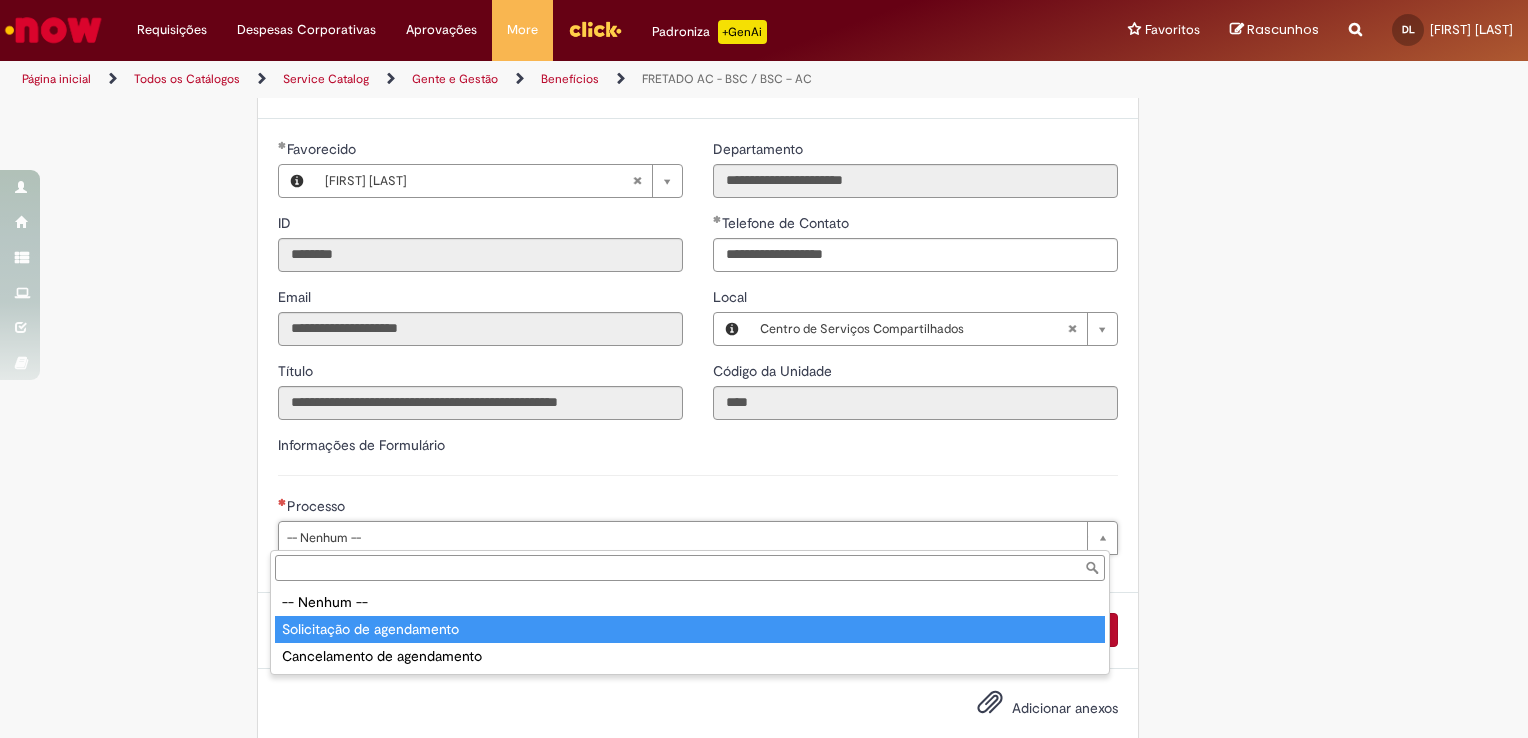 type on "**********" 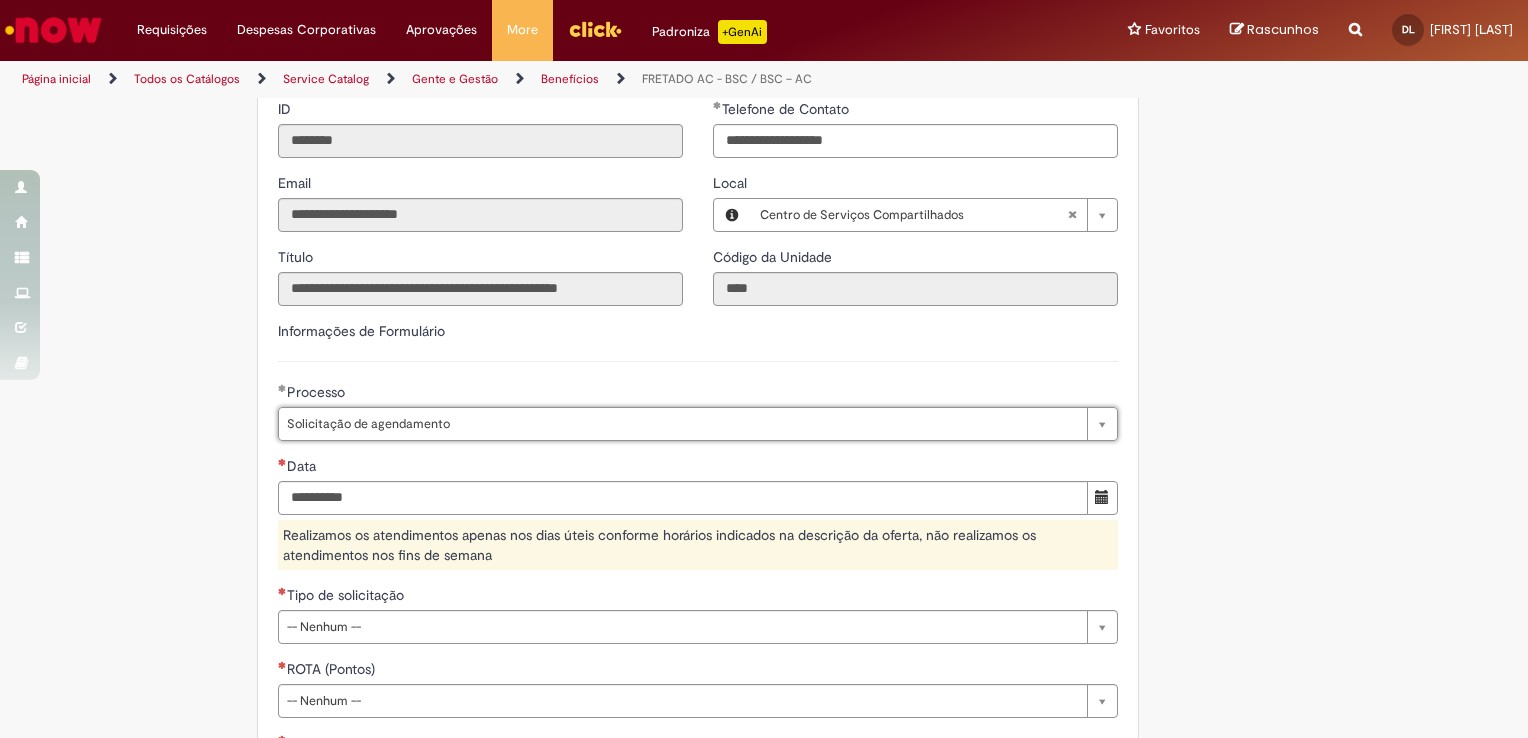 scroll, scrollTop: 600, scrollLeft: 0, axis: vertical 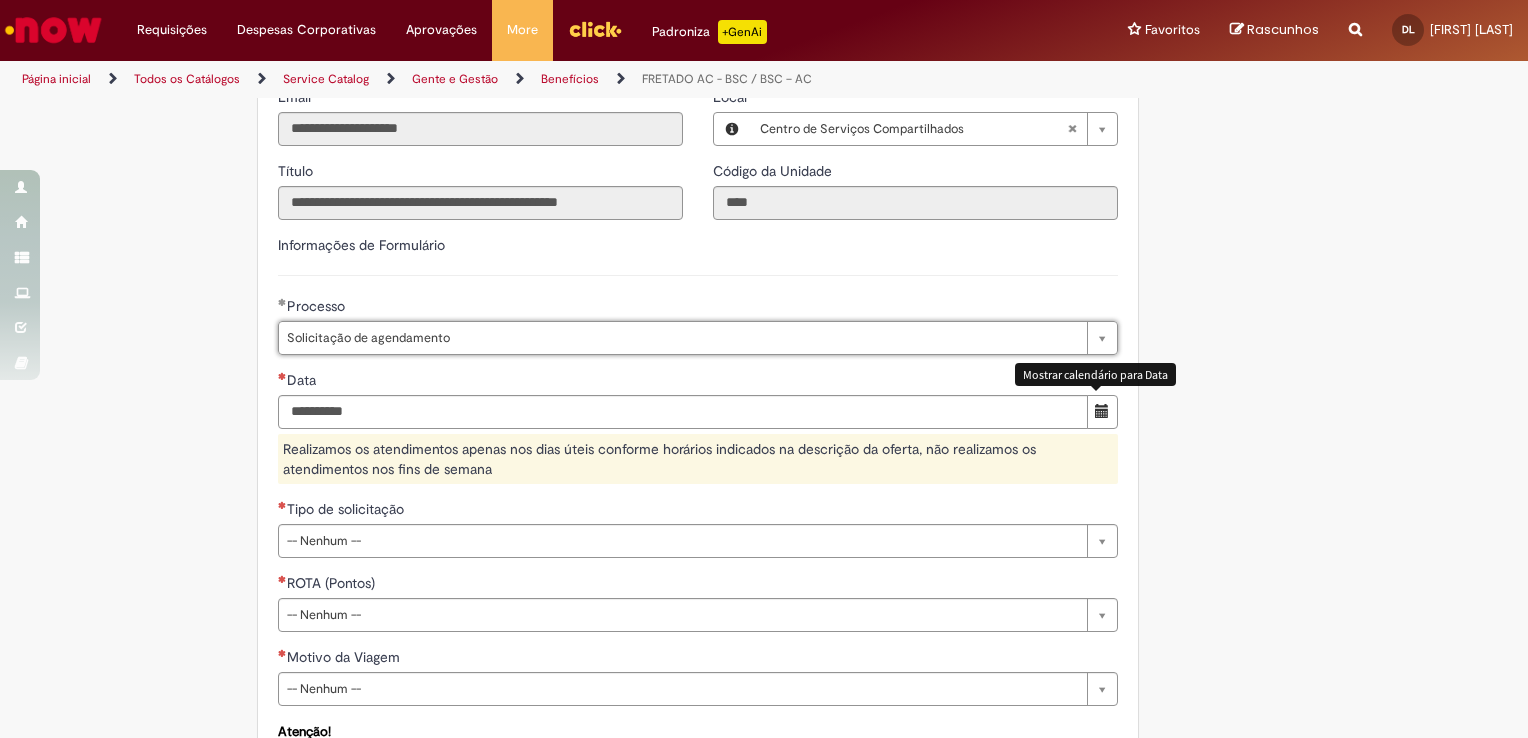 click at bounding box center (1102, 411) 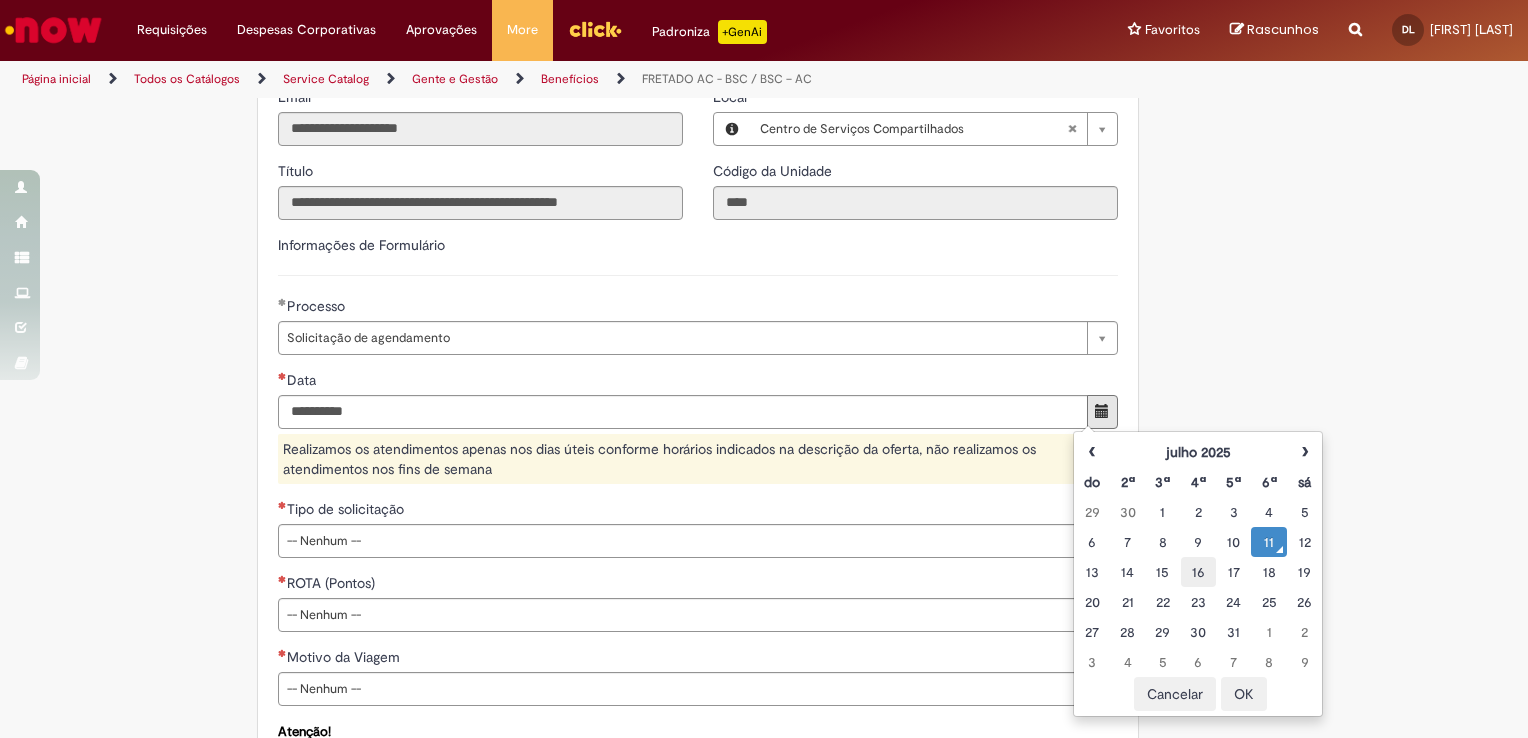 click on "16" at bounding box center [1198, 572] 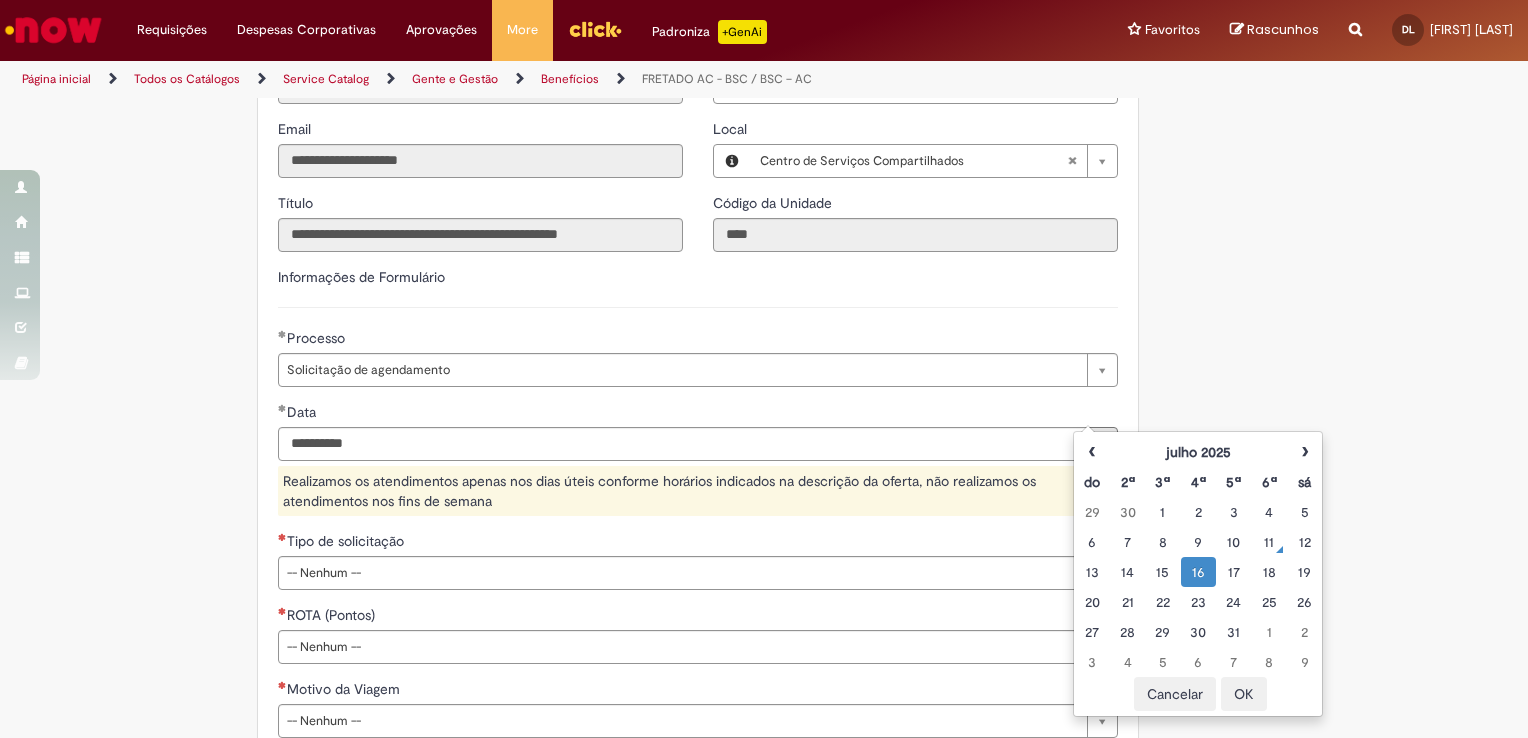 scroll, scrollTop: 400, scrollLeft: 0, axis: vertical 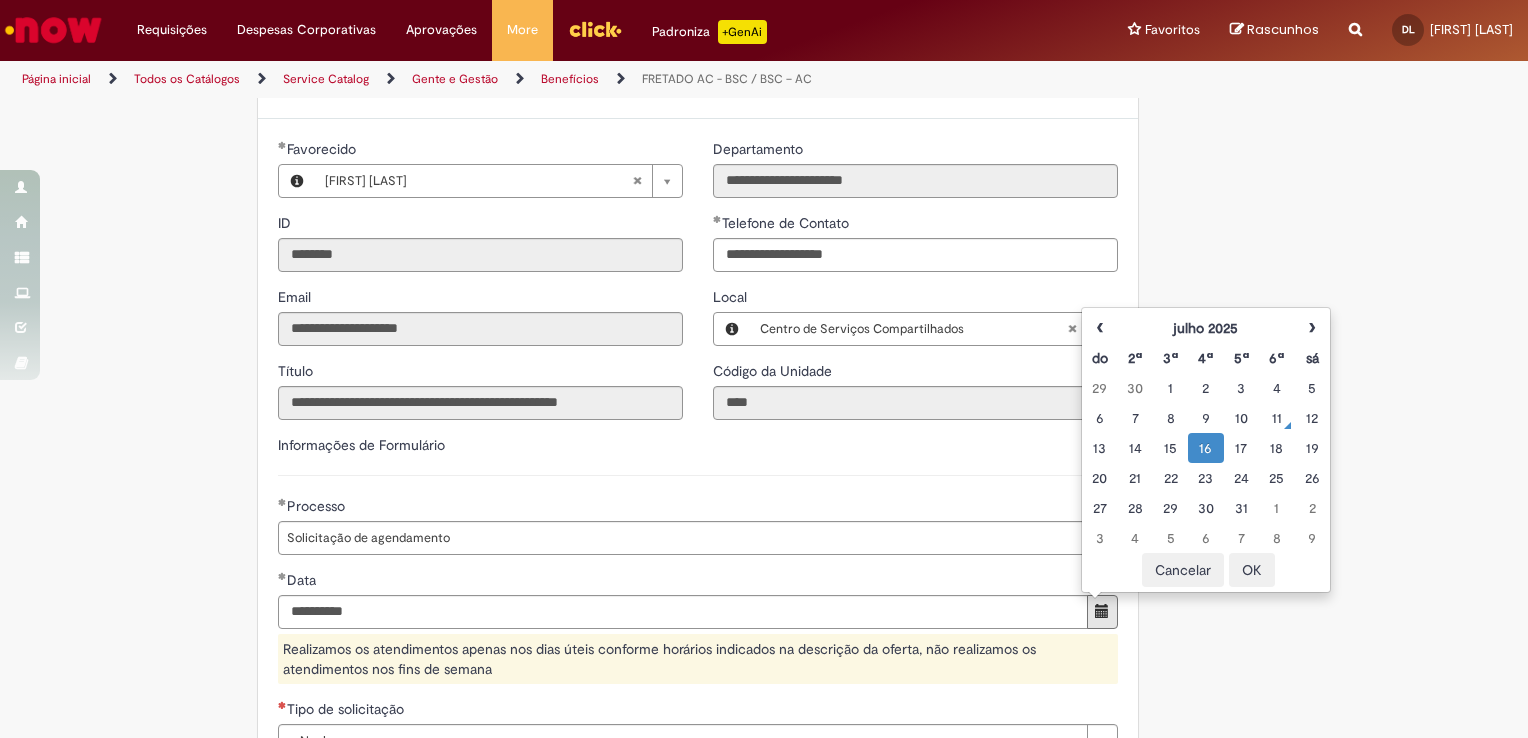 drag, startPoint x: 472, startPoint y: 174, endPoint x: 484, endPoint y: 180, distance: 13.416408 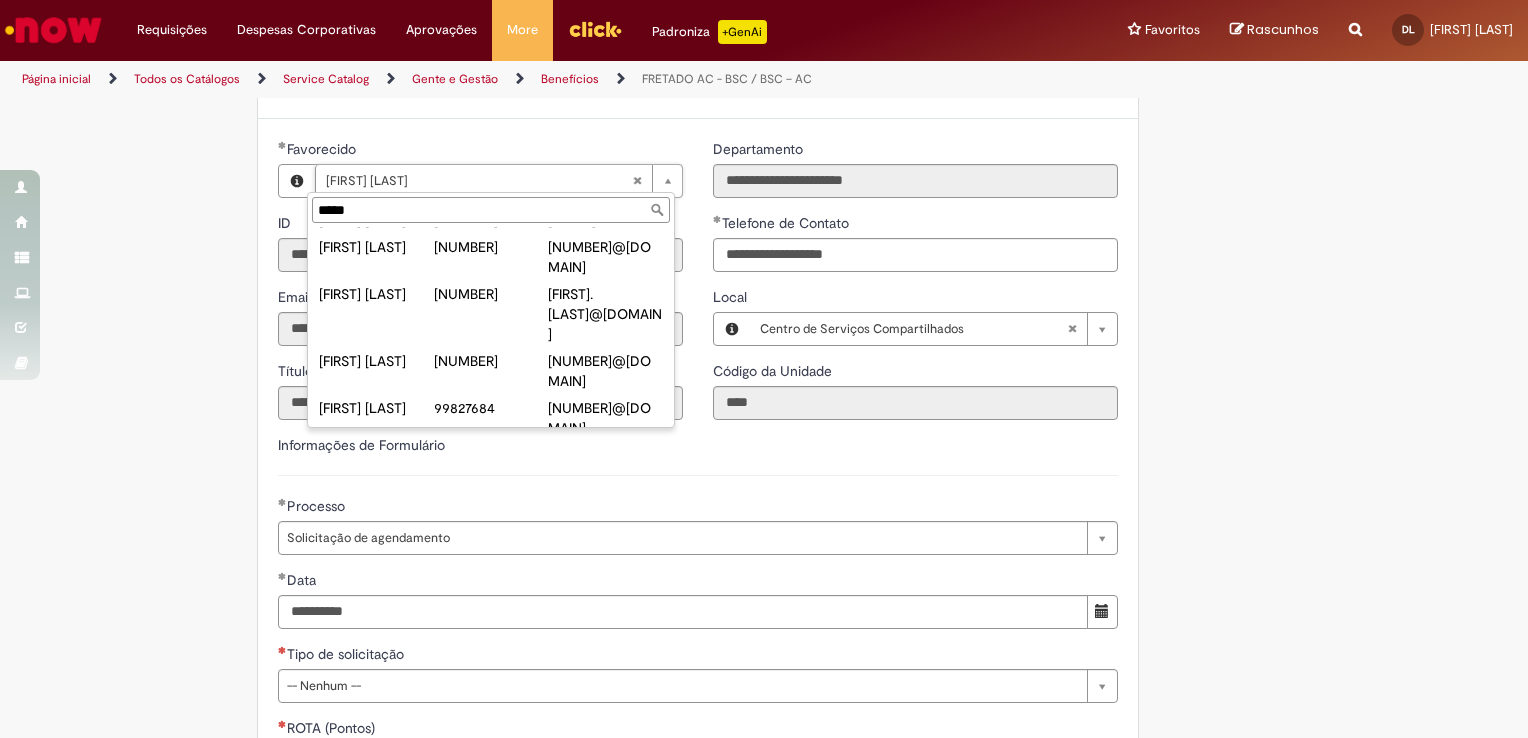 scroll, scrollTop: 524, scrollLeft: 0, axis: vertical 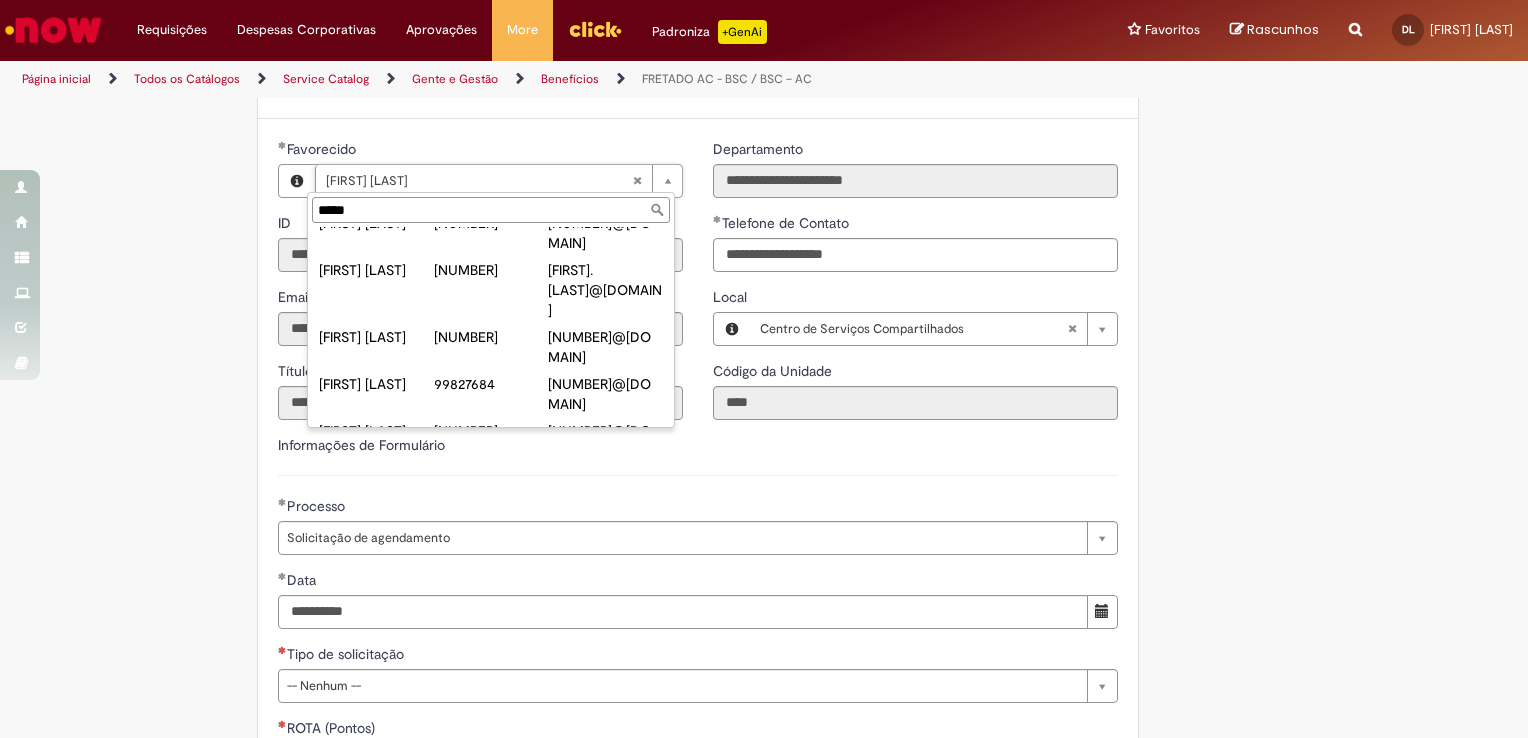 type on "*****" 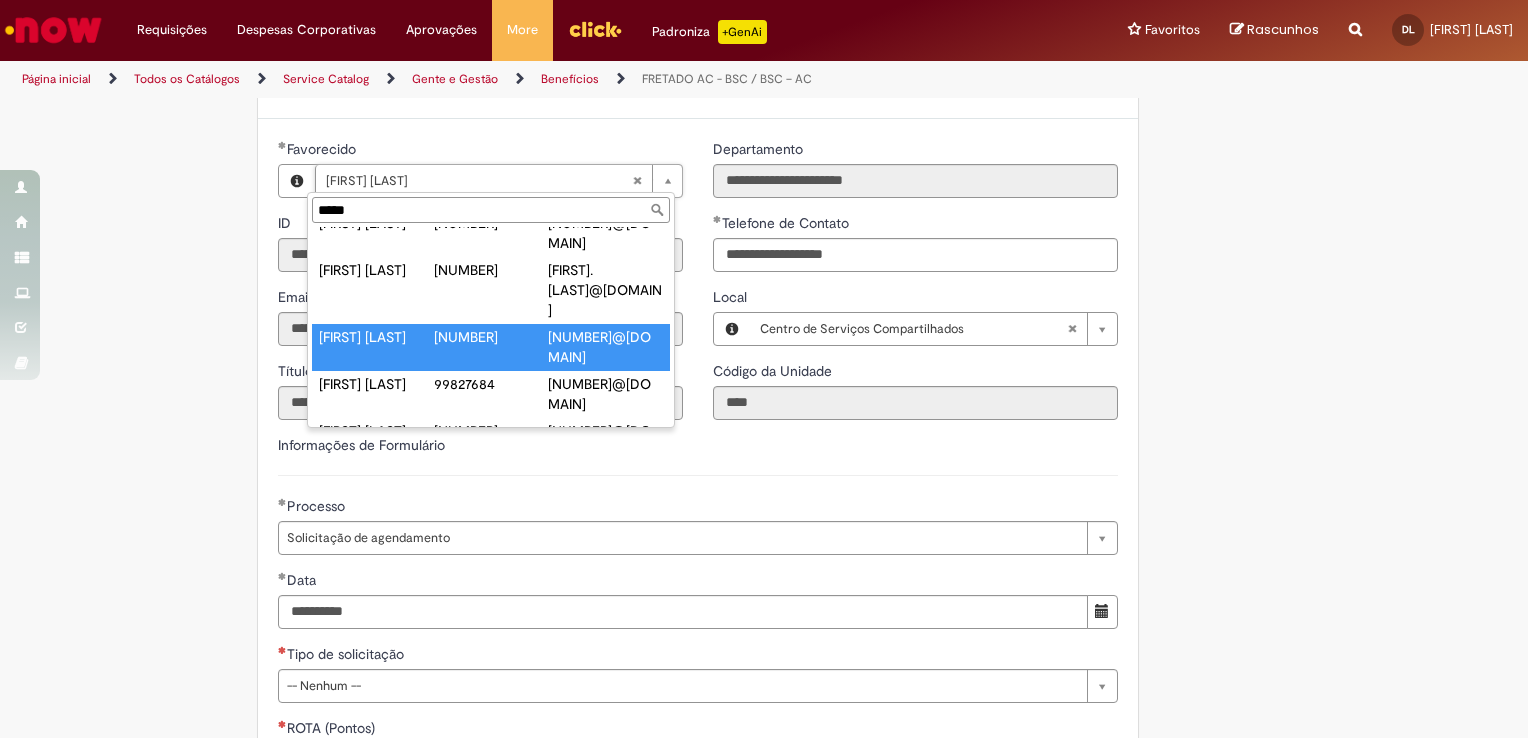 type on "**********" 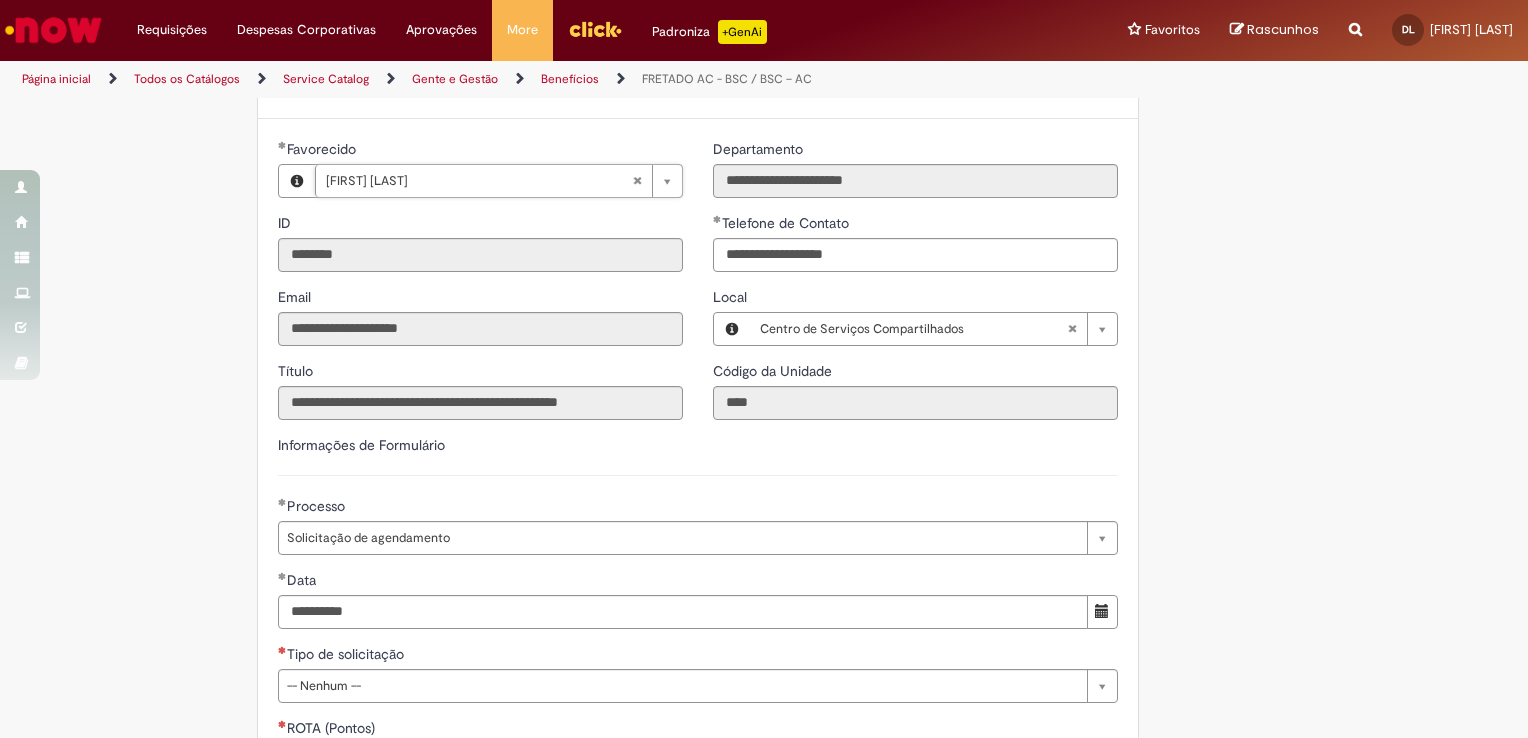 scroll, scrollTop: 0, scrollLeft: 135, axis: horizontal 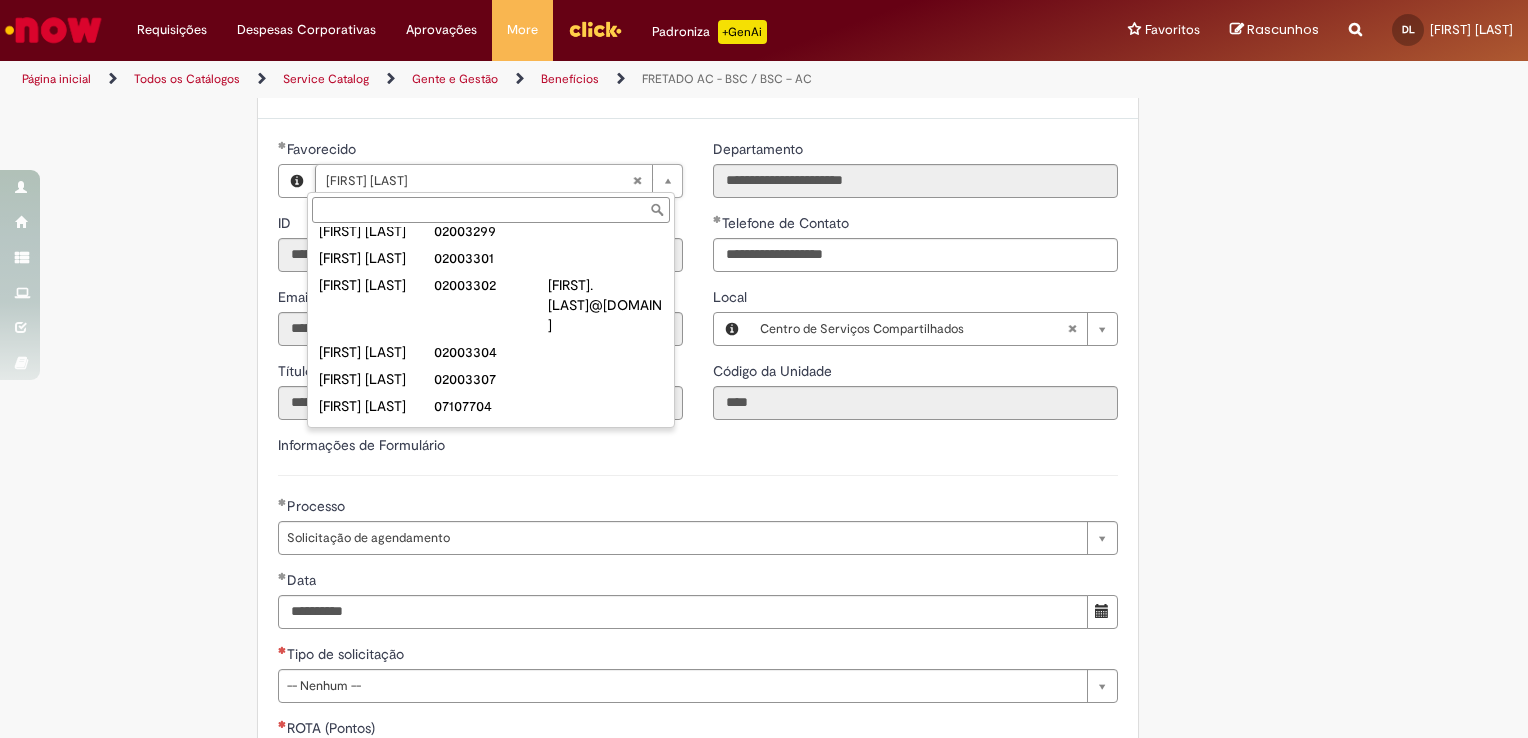 type on "**********" 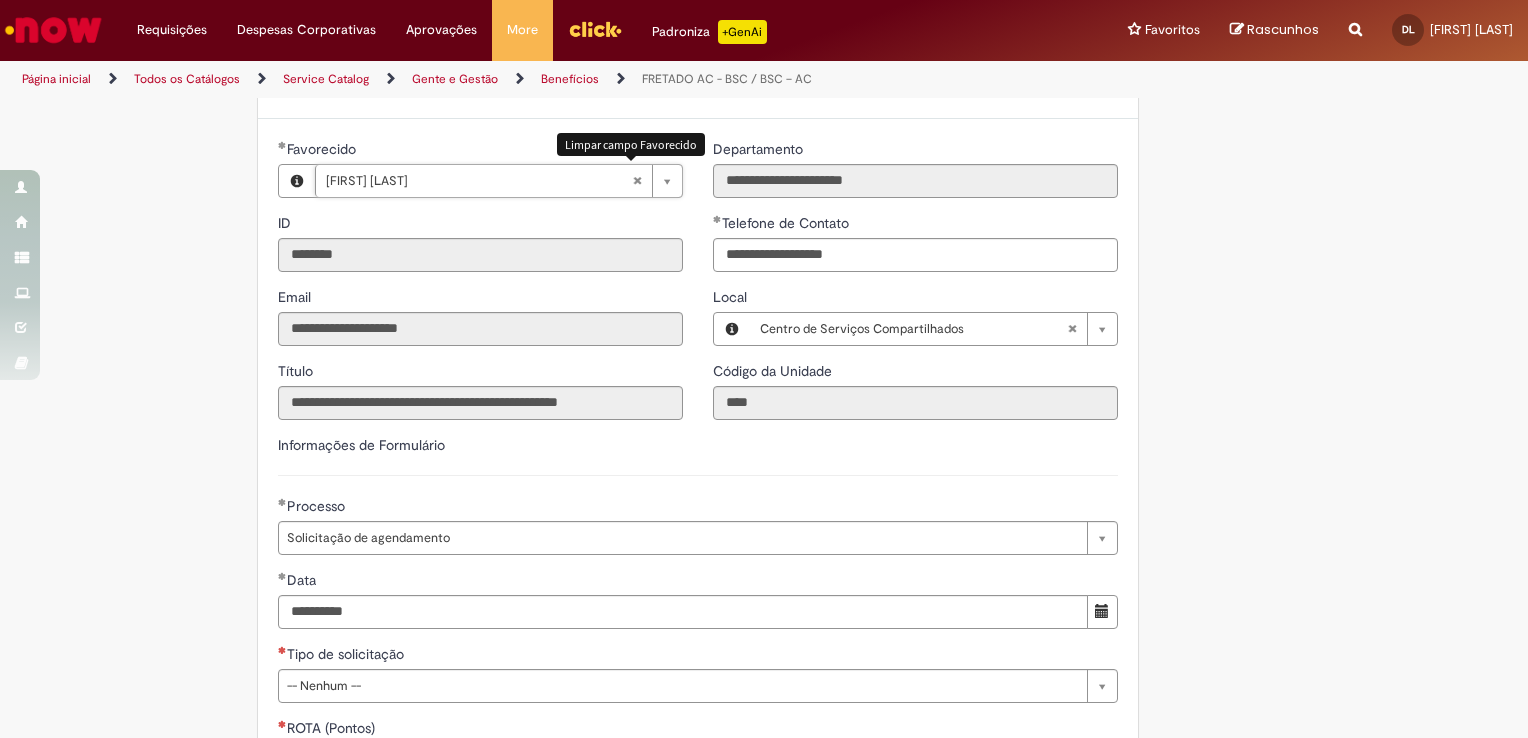 scroll, scrollTop: 0, scrollLeft: 135, axis: horizontal 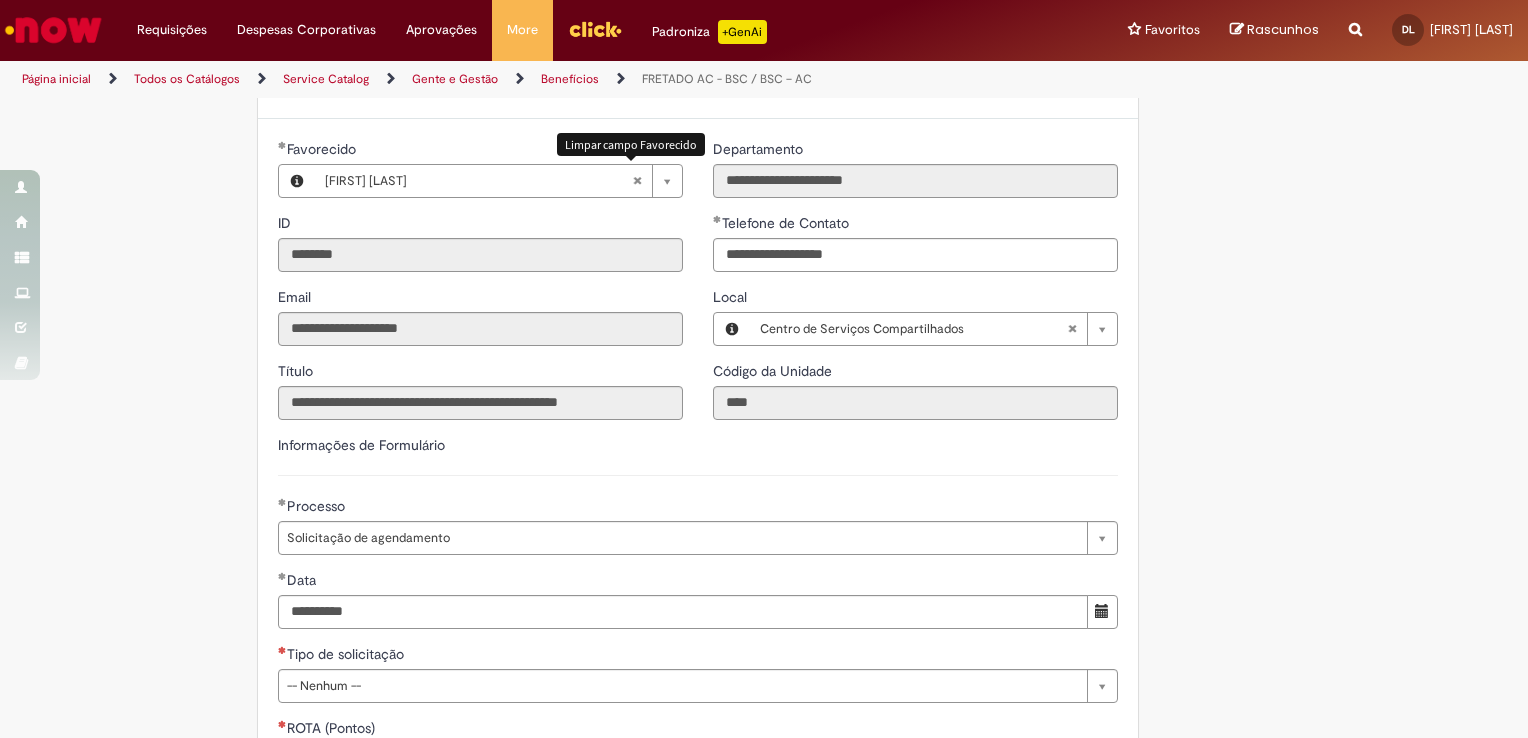 click at bounding box center [637, 181] 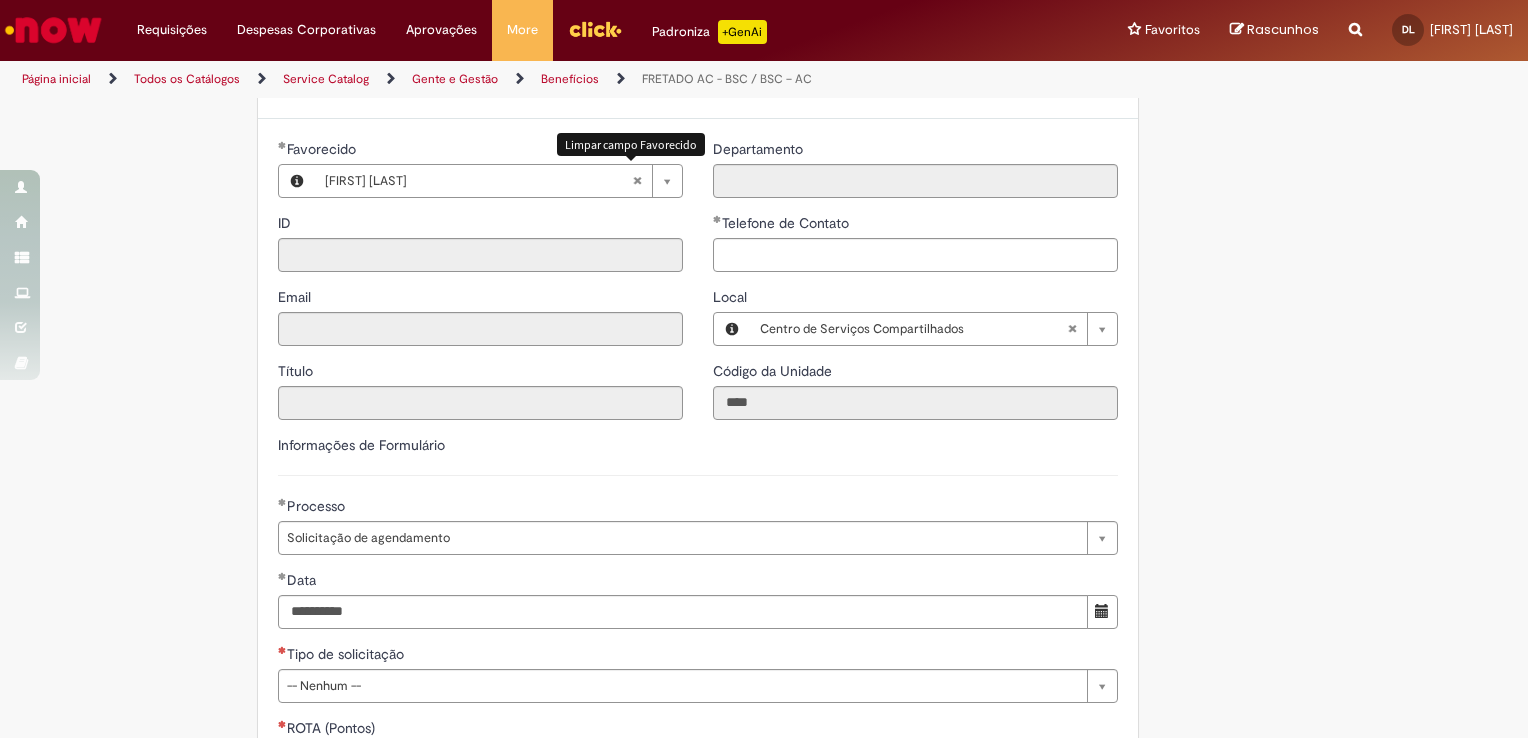 type 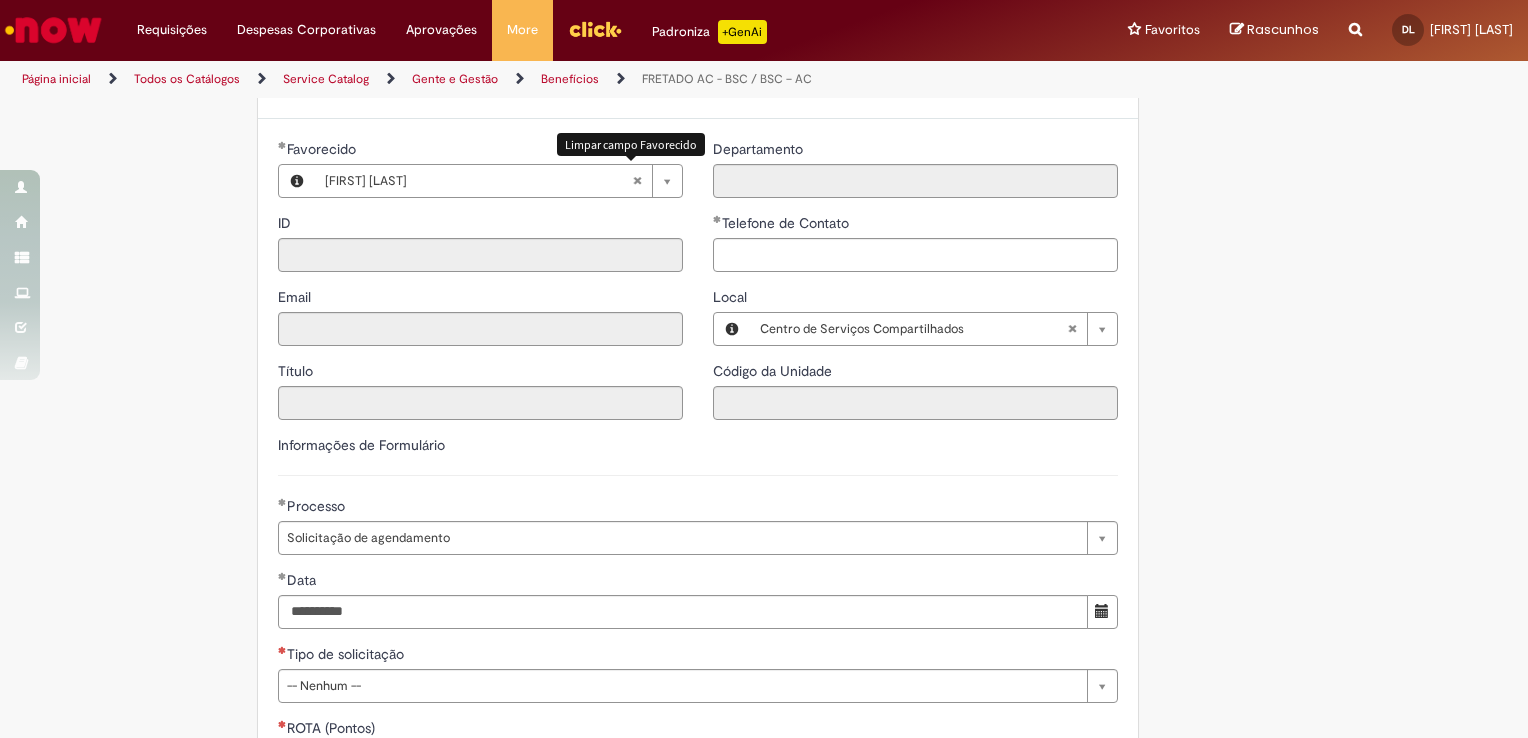 scroll, scrollTop: 0, scrollLeft: 0, axis: both 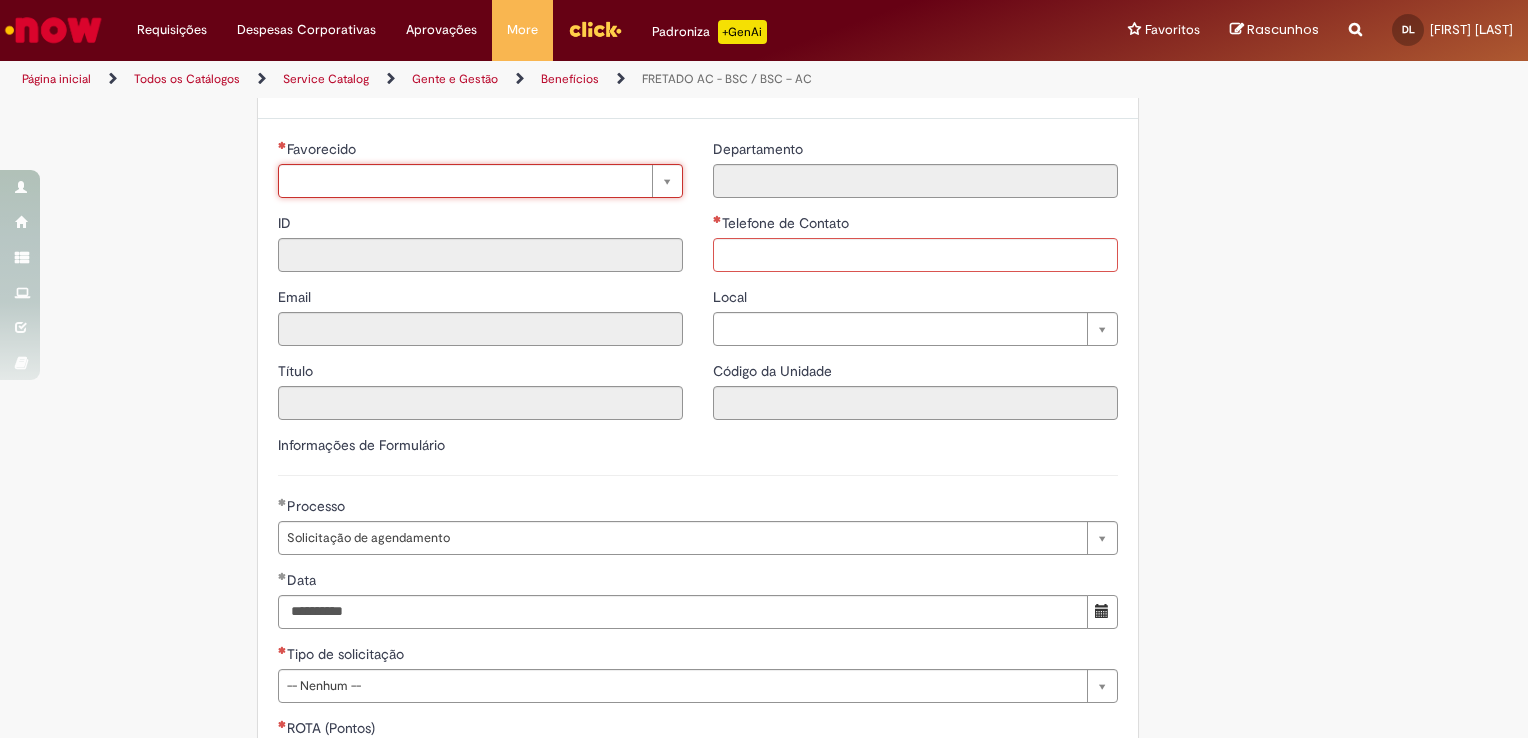 paste on "**********" 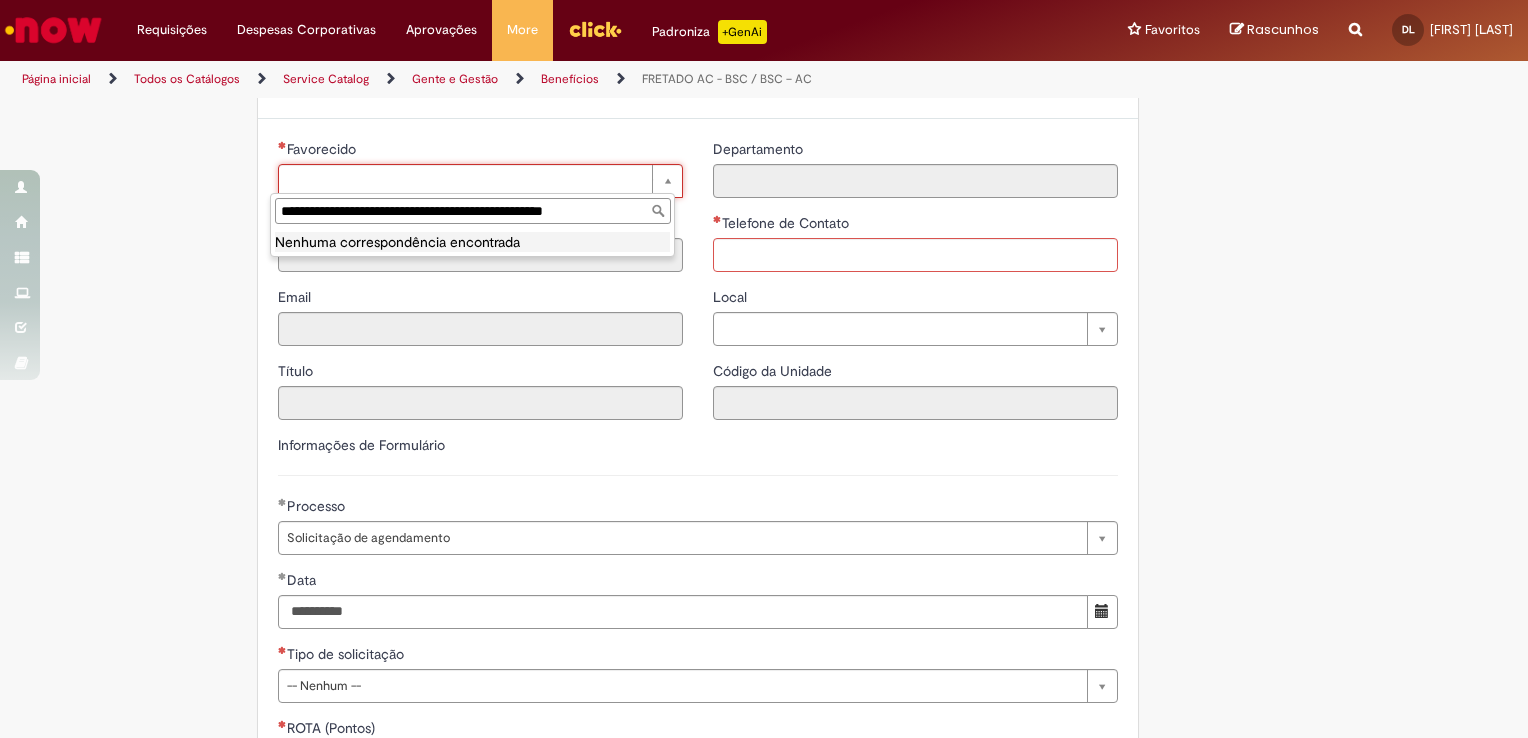click on "**********" at bounding box center [472, 211] 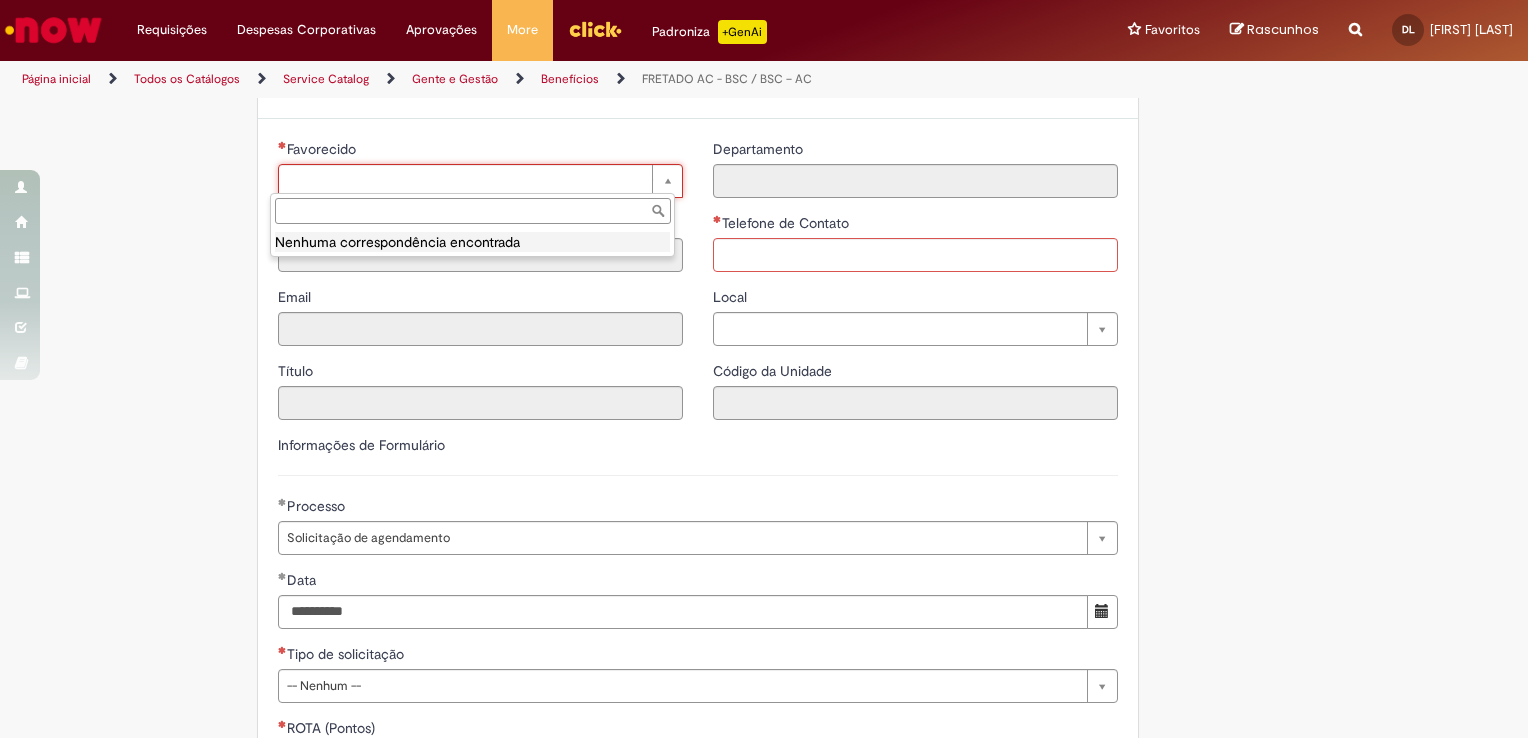 drag, startPoint x: 416, startPoint y: 171, endPoint x: 393, endPoint y: 176, distance: 23.537205 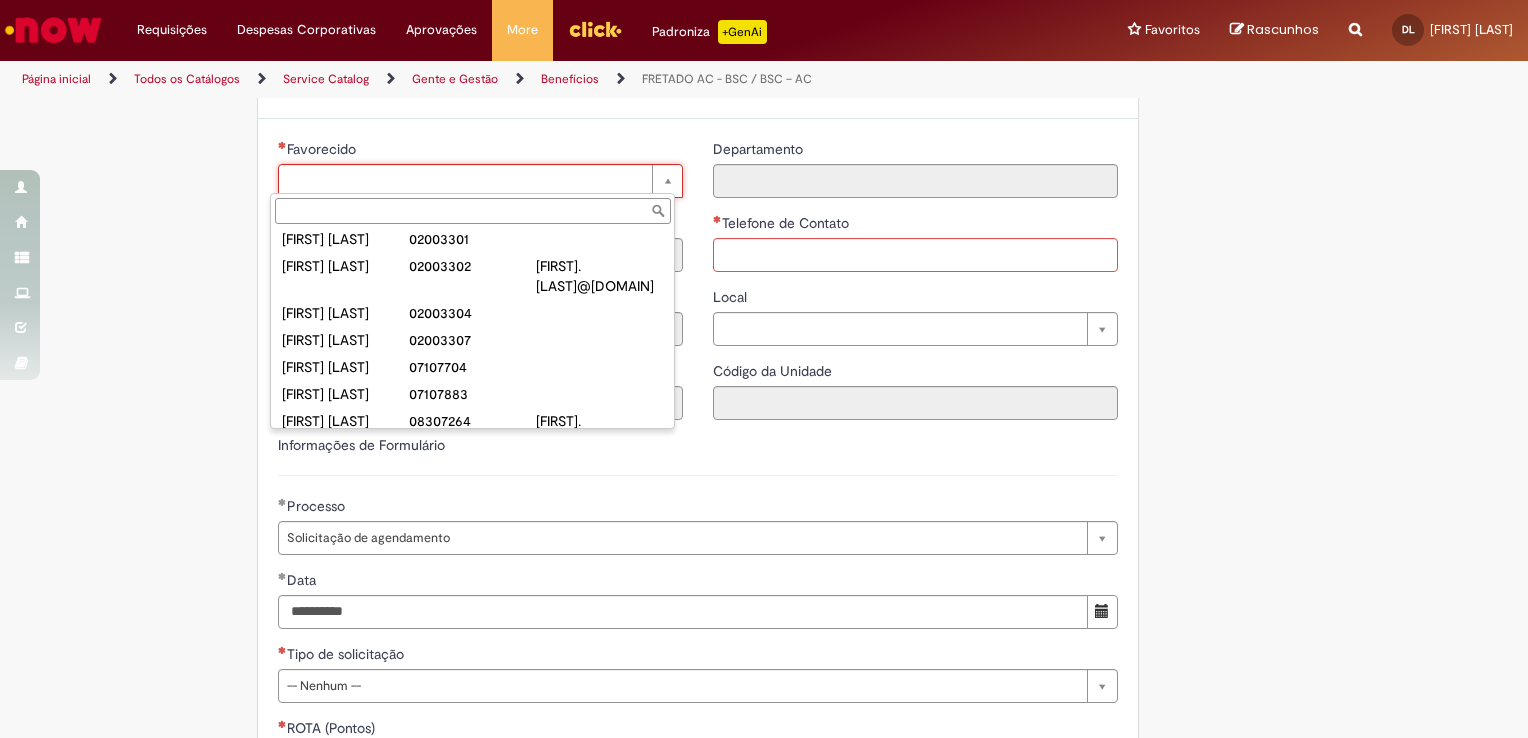 paste on "**********" 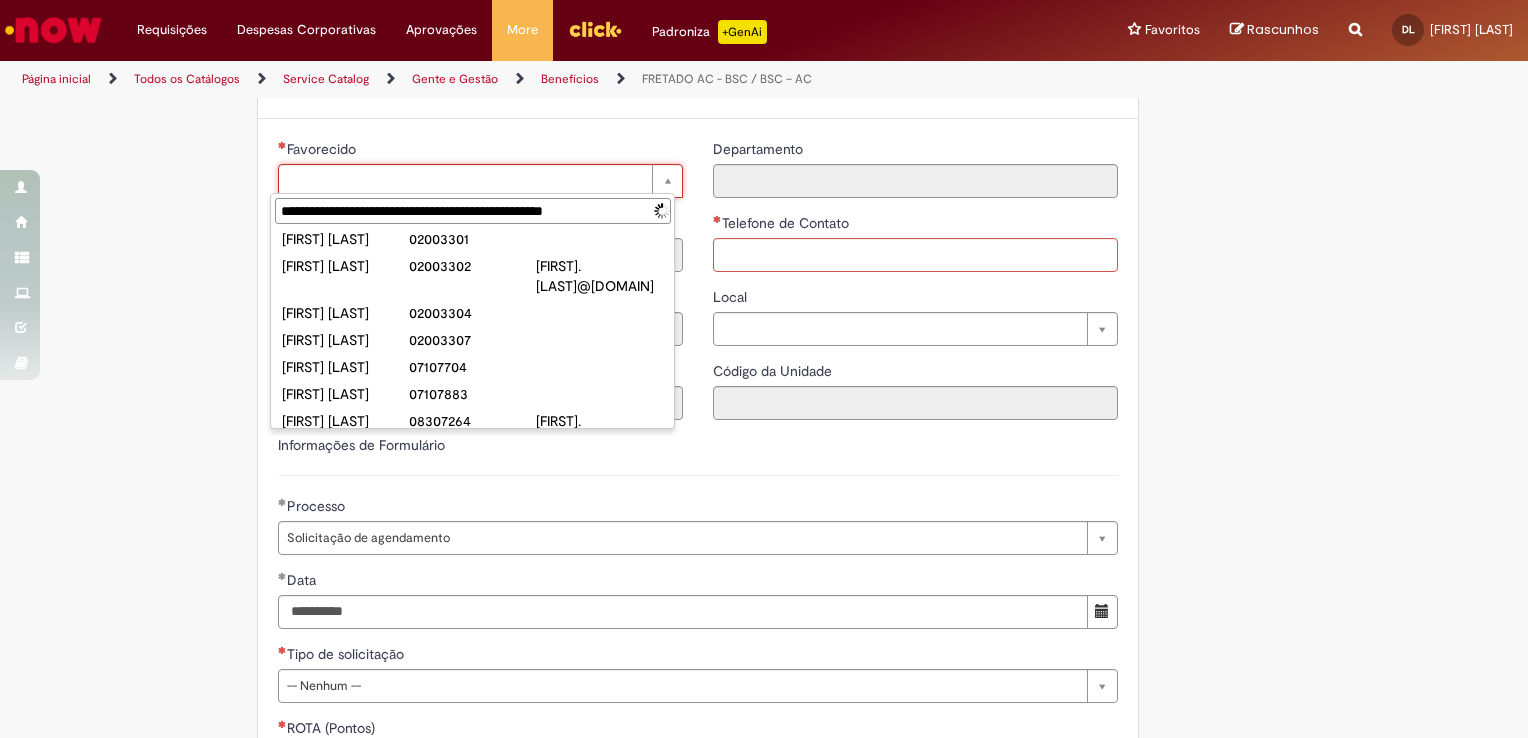 scroll, scrollTop: 0, scrollLeft: 49, axis: horizontal 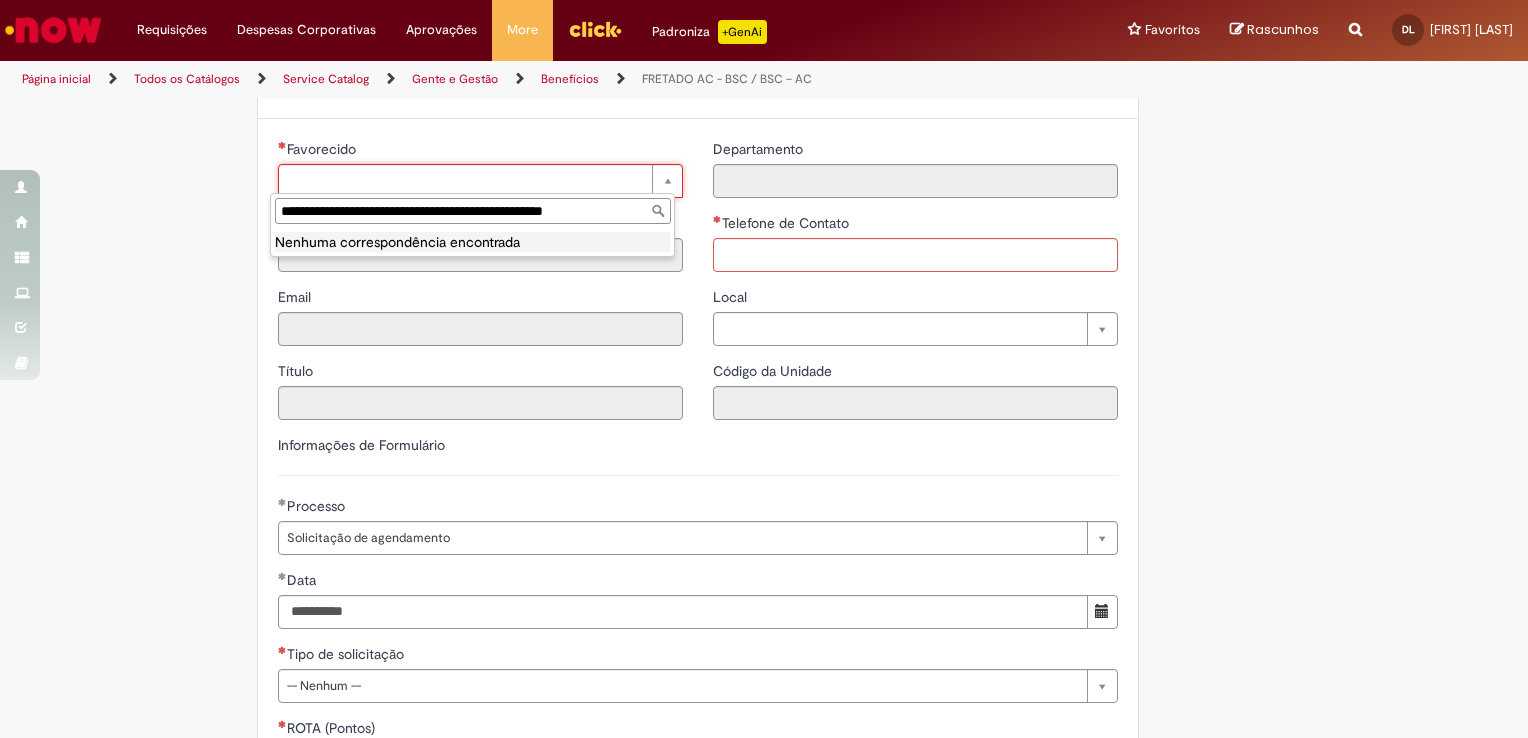 drag, startPoint x: 481, startPoint y: 204, endPoint x: 156, endPoint y: 226, distance: 325.74377 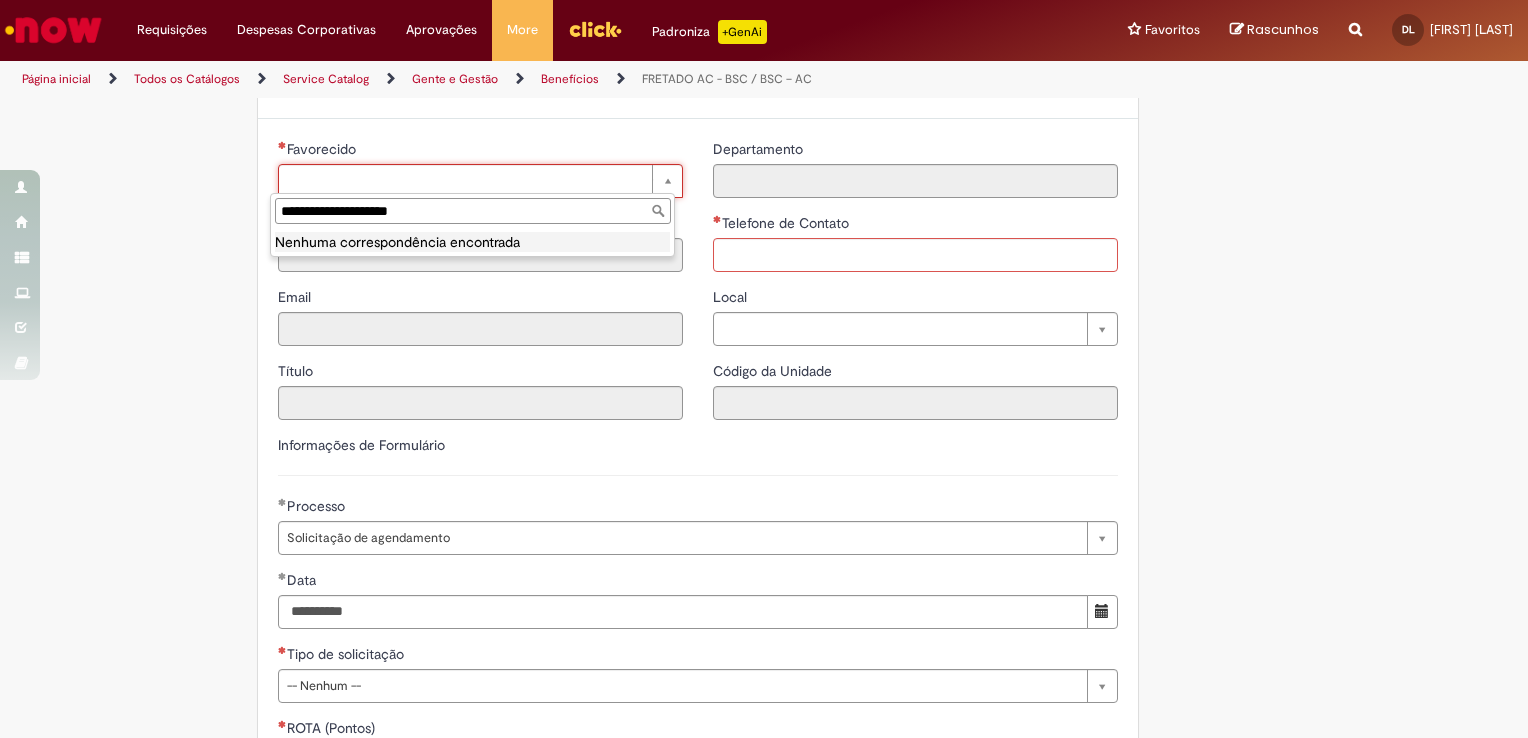 type on "**********" 